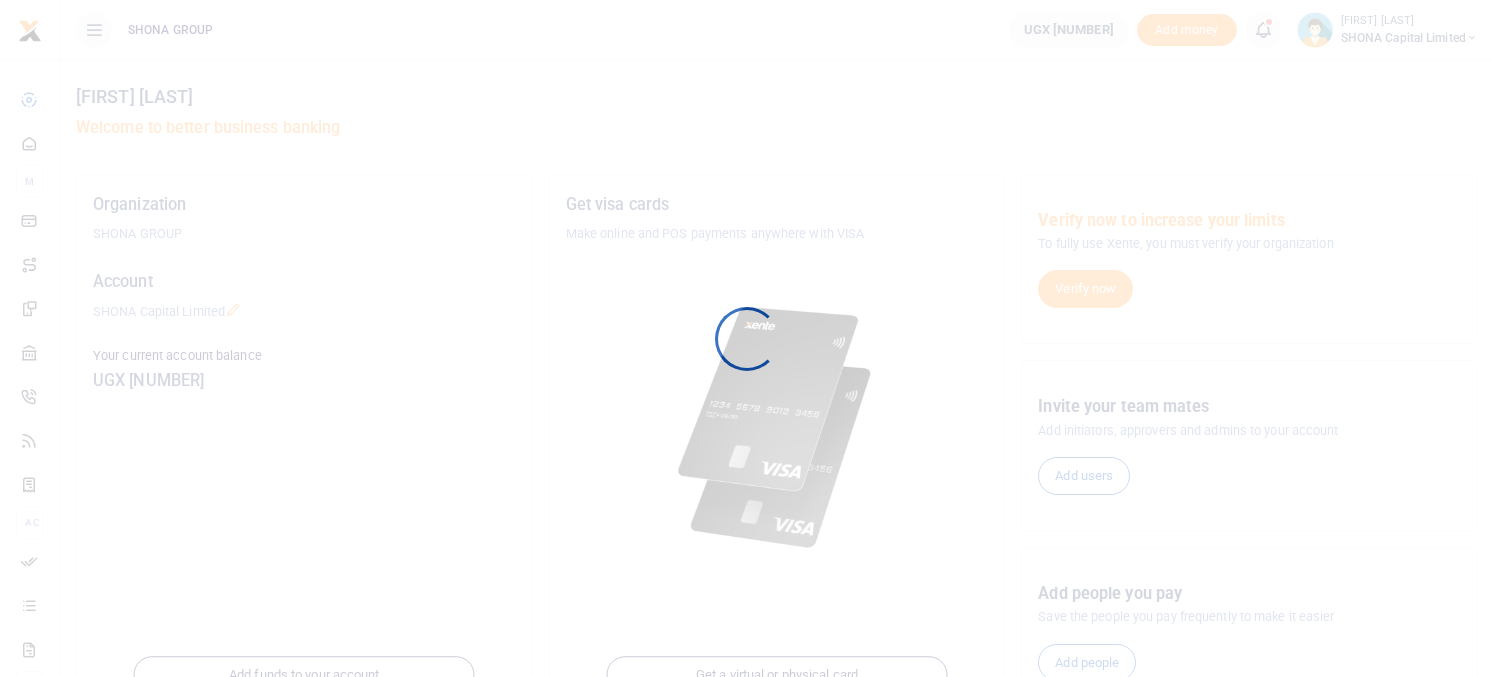 scroll, scrollTop: 0, scrollLeft: 0, axis: both 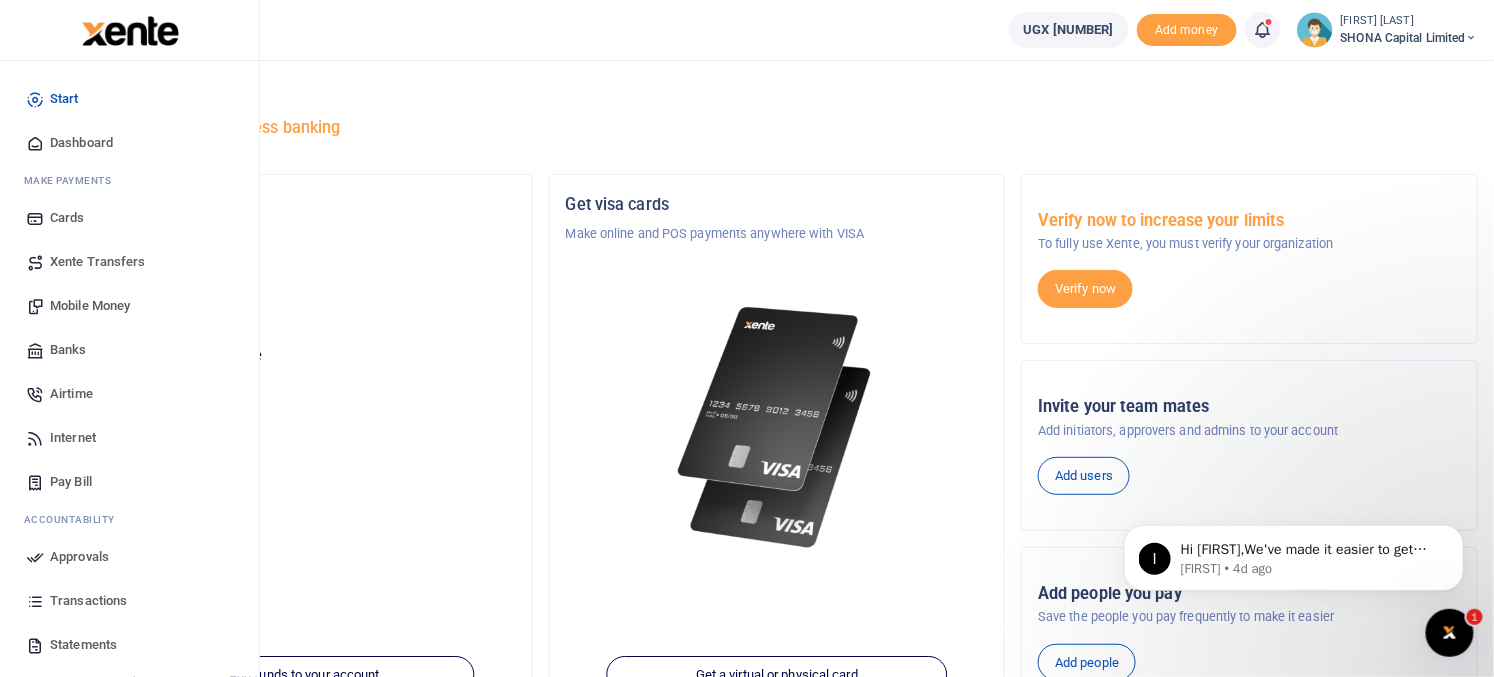 click on "Approvals" at bounding box center (79, 557) 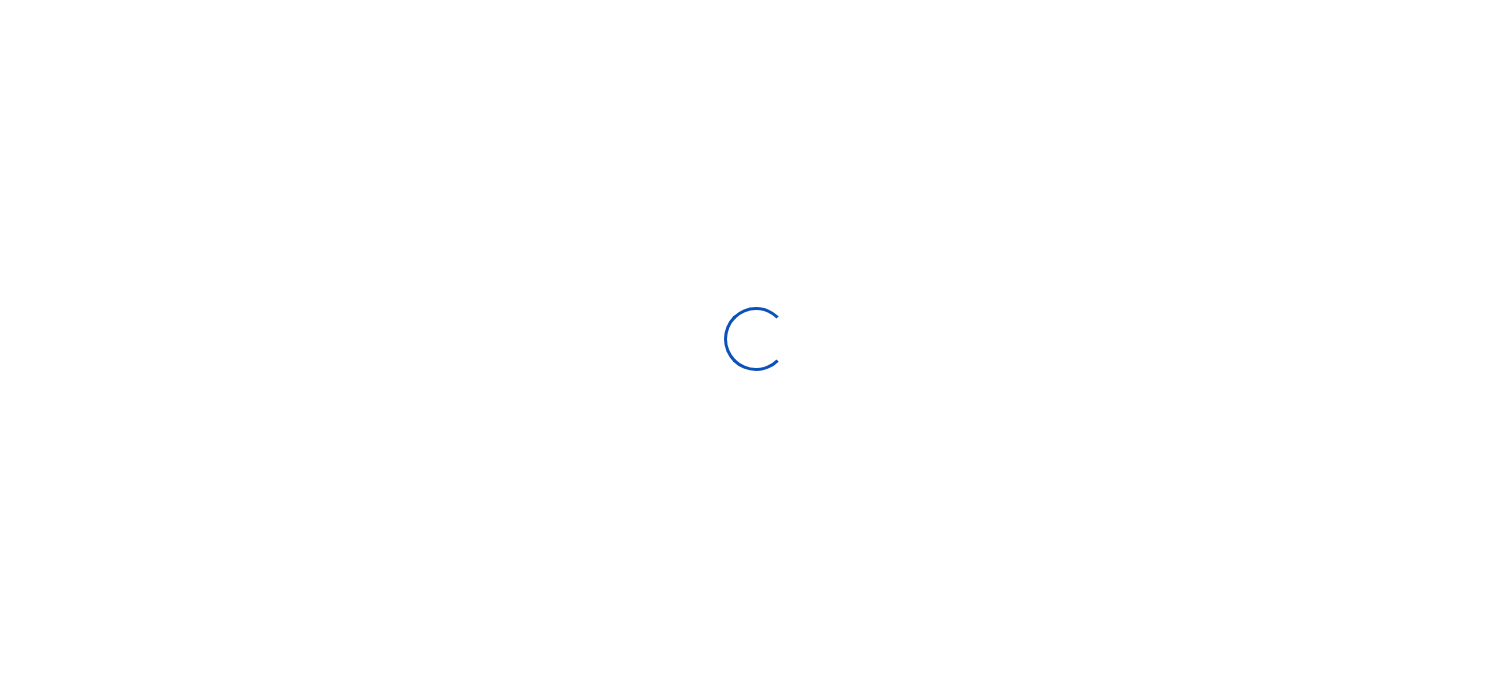 scroll, scrollTop: 0, scrollLeft: 0, axis: both 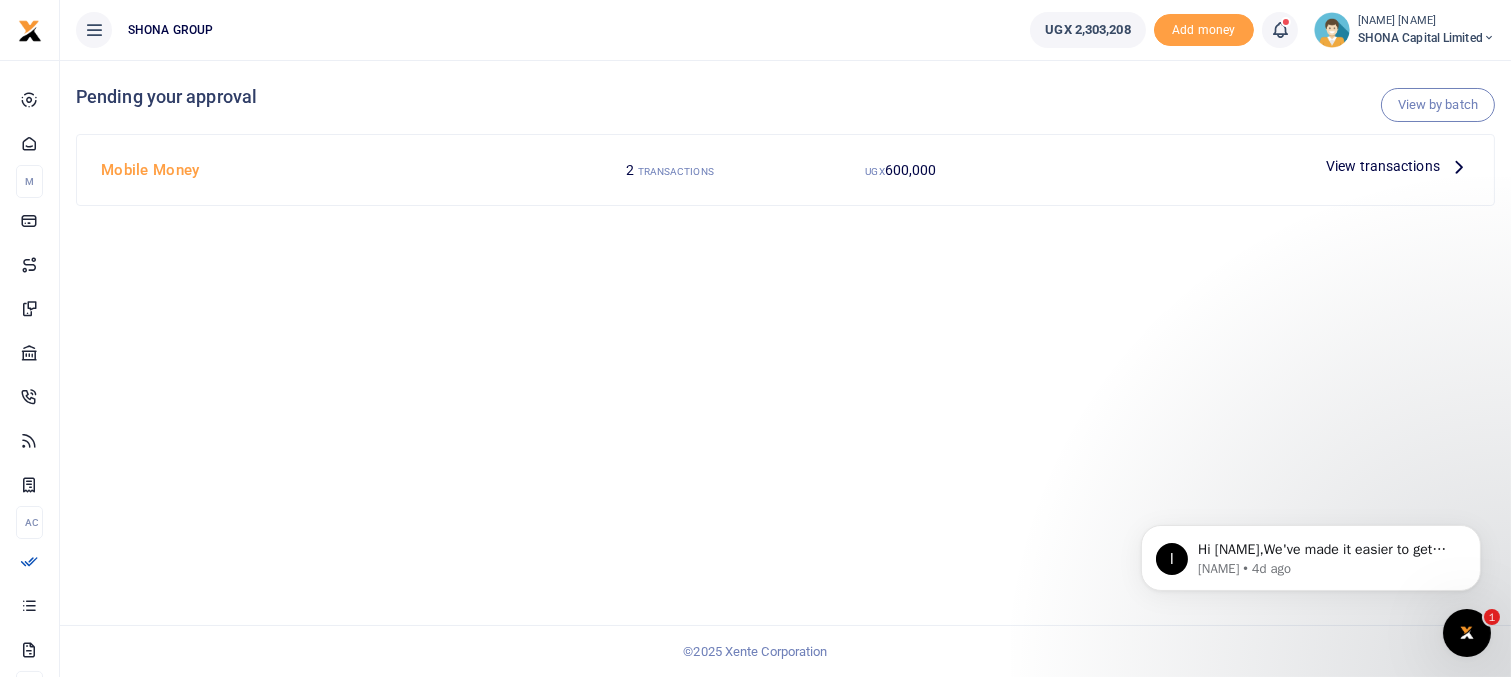click on "Mobile Money" at bounding box center (324, 170) 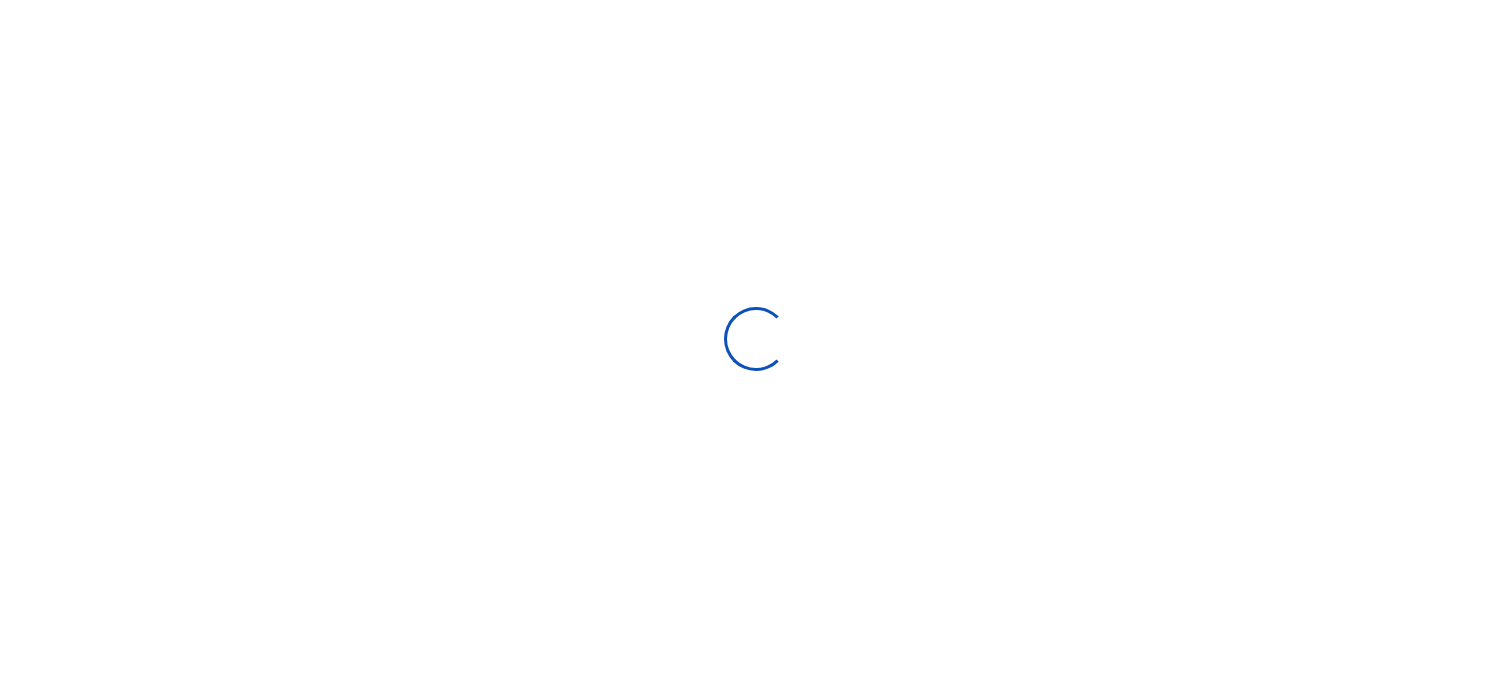 scroll, scrollTop: 0, scrollLeft: 0, axis: both 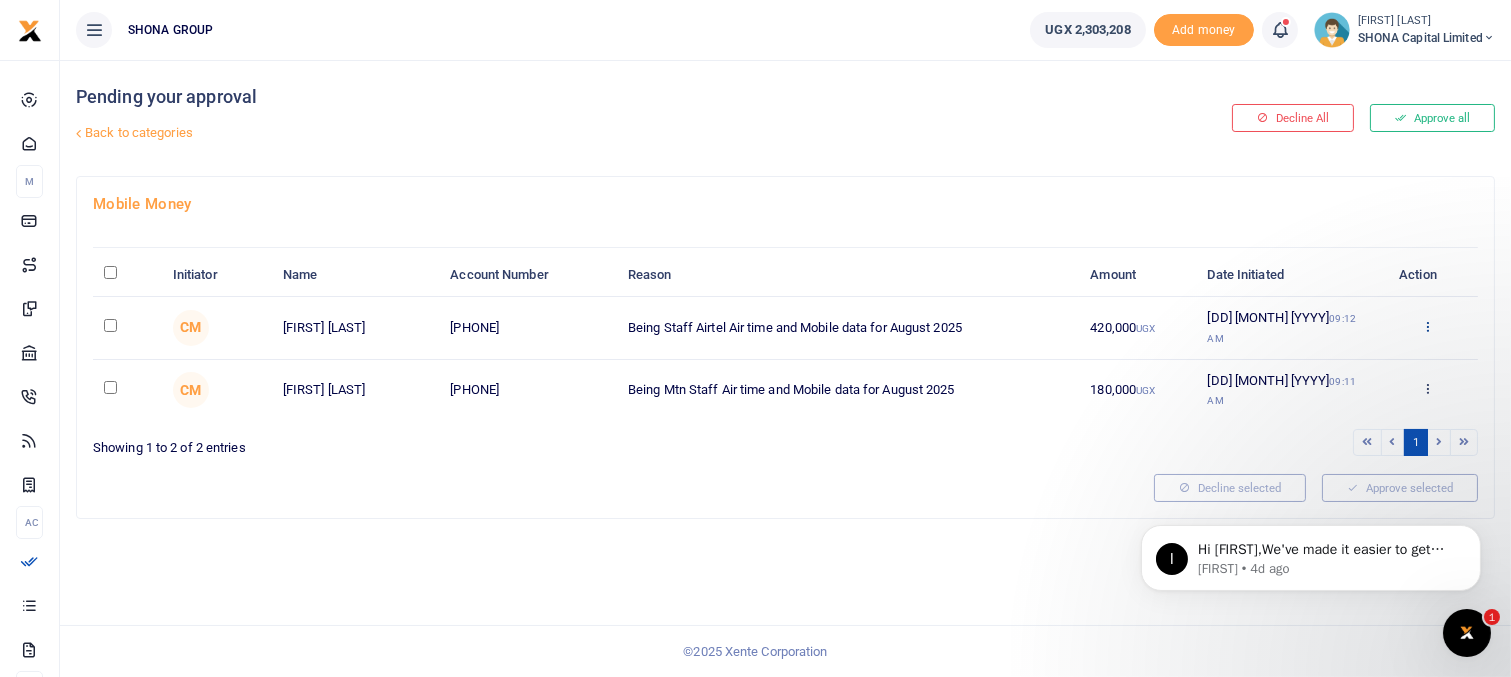 click at bounding box center [1427, 326] 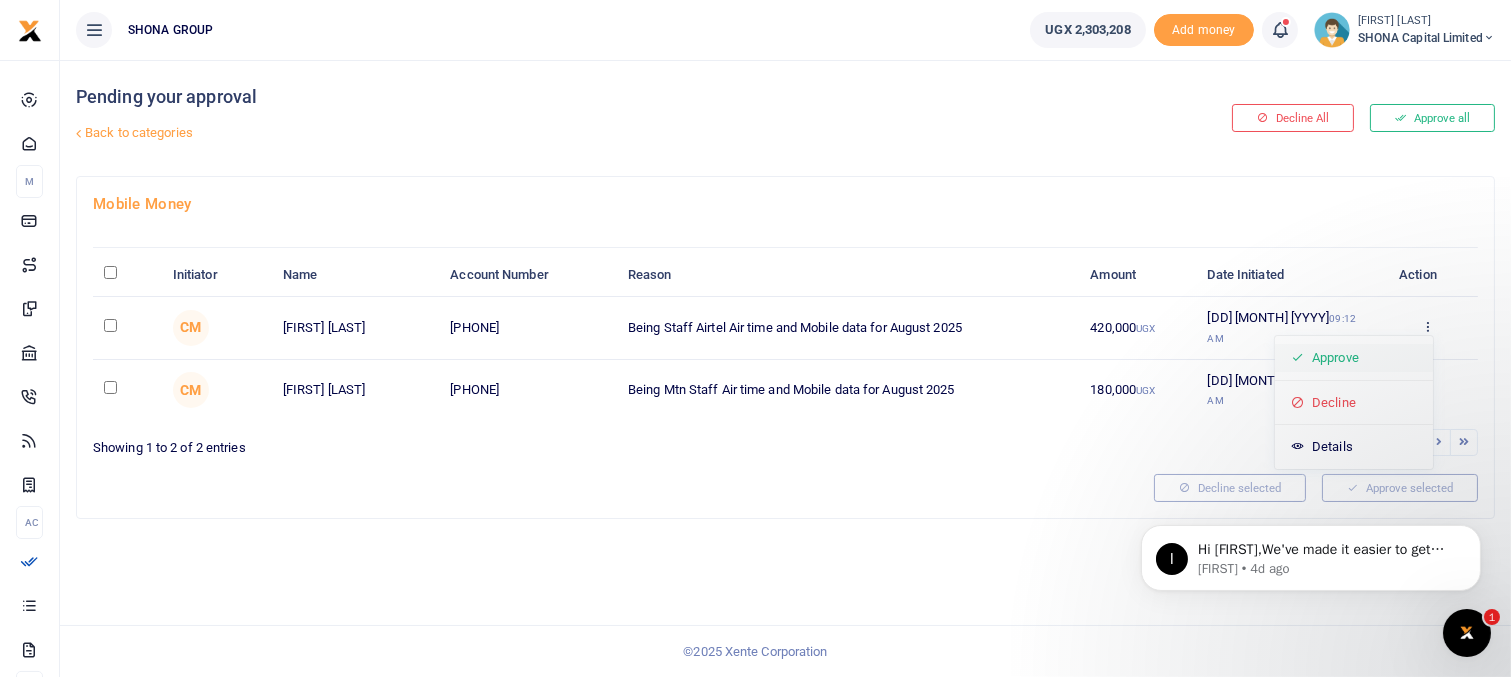 click on "Approve" at bounding box center [1354, 358] 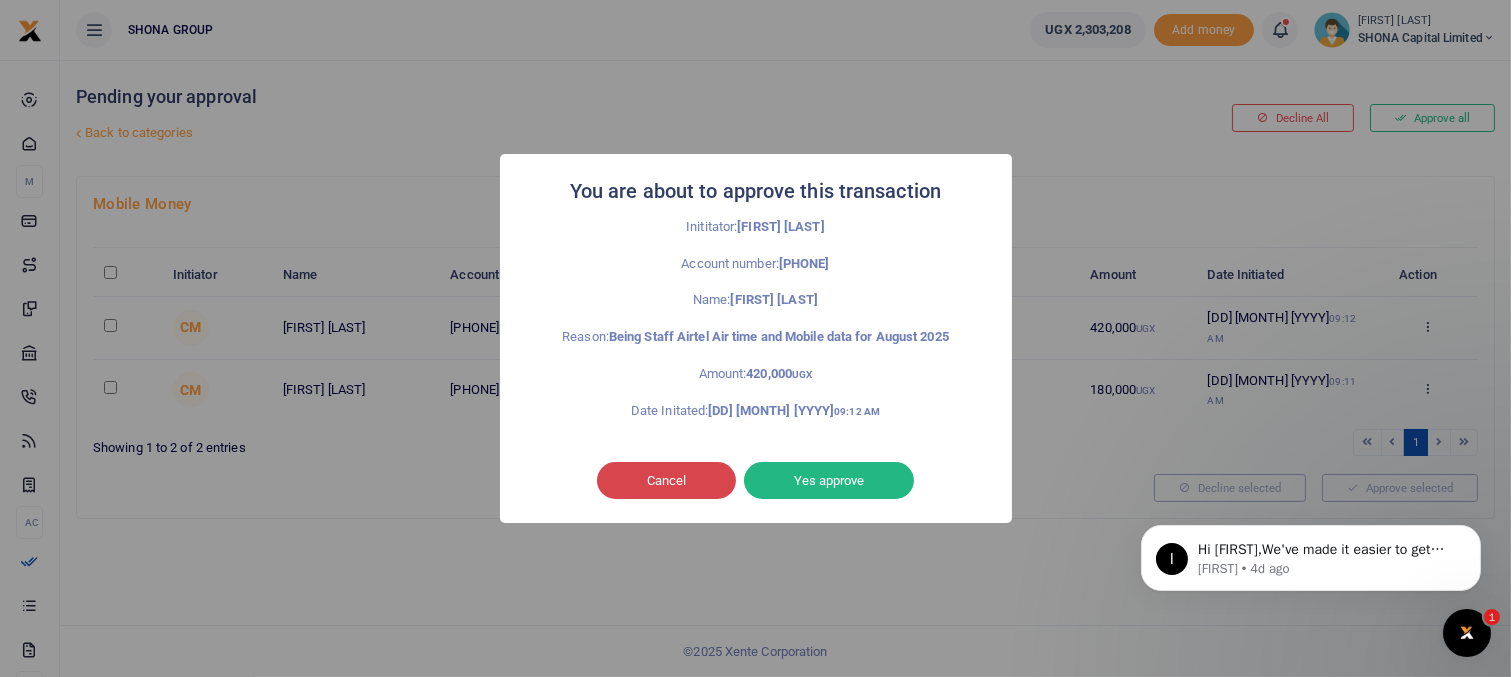 click on "Cancel" at bounding box center [666, 481] 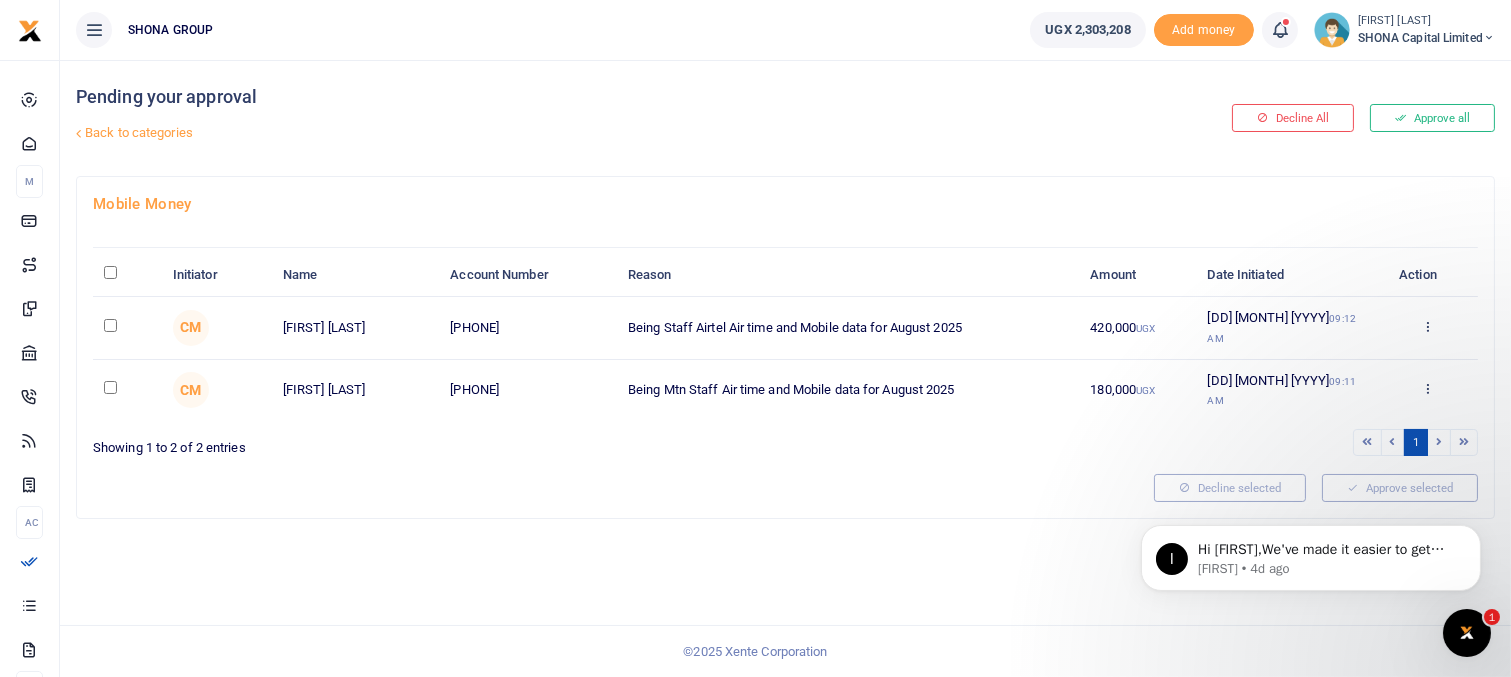 click at bounding box center [127, 328] 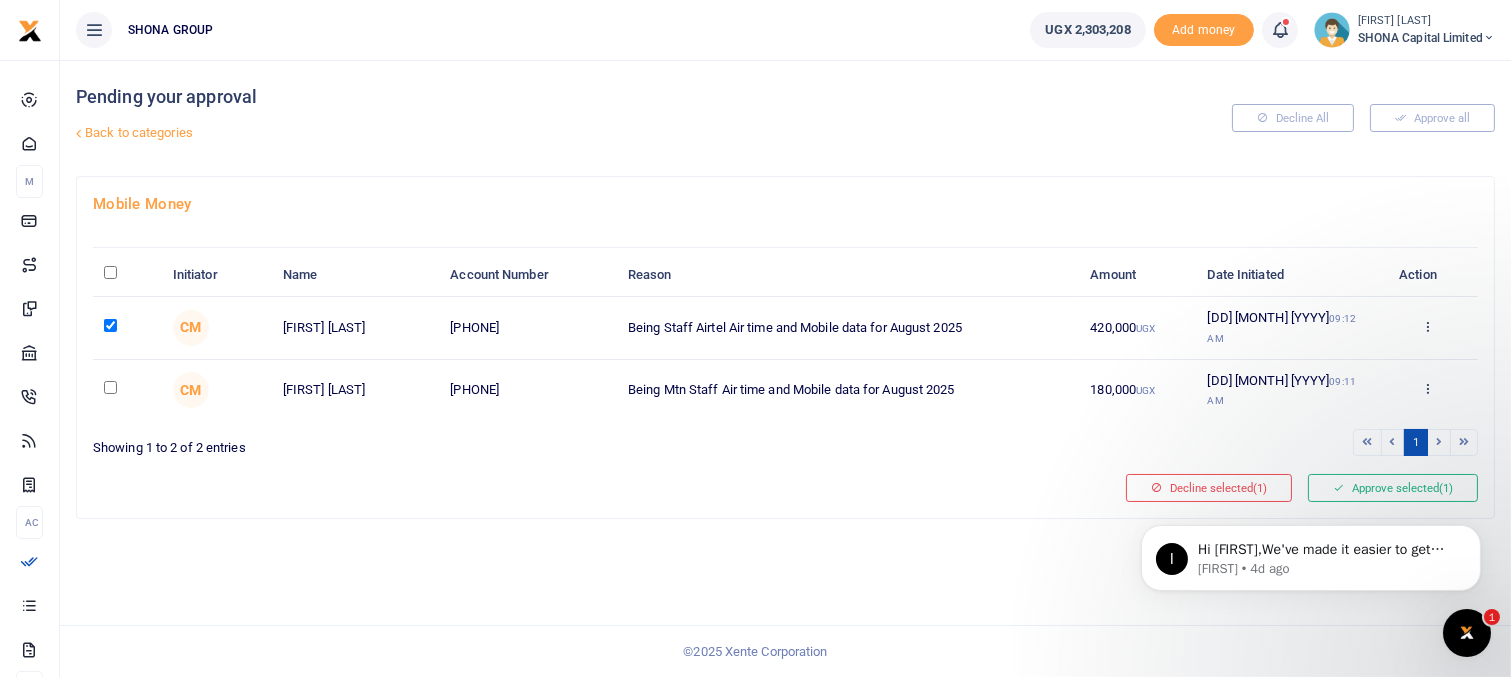 click at bounding box center [110, 325] 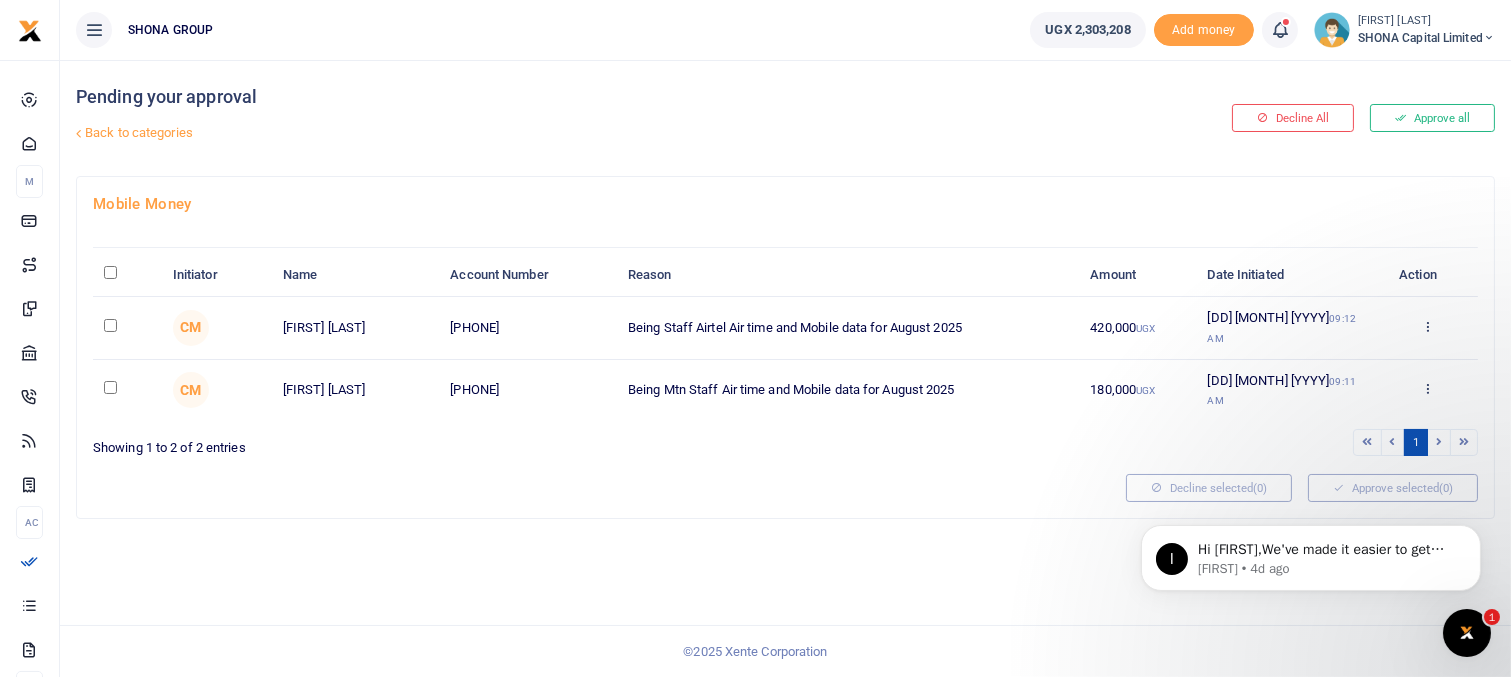 click at bounding box center [127, 328] 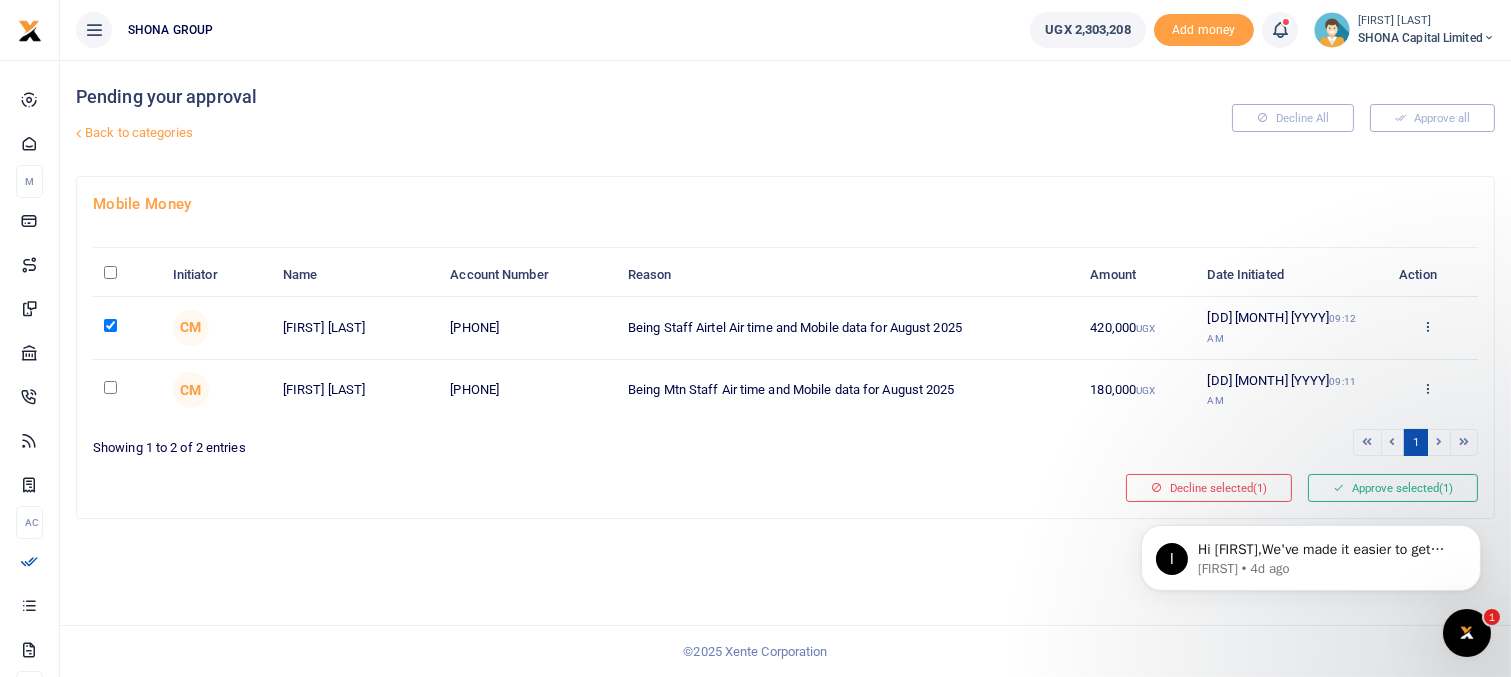 click at bounding box center (1427, 326) 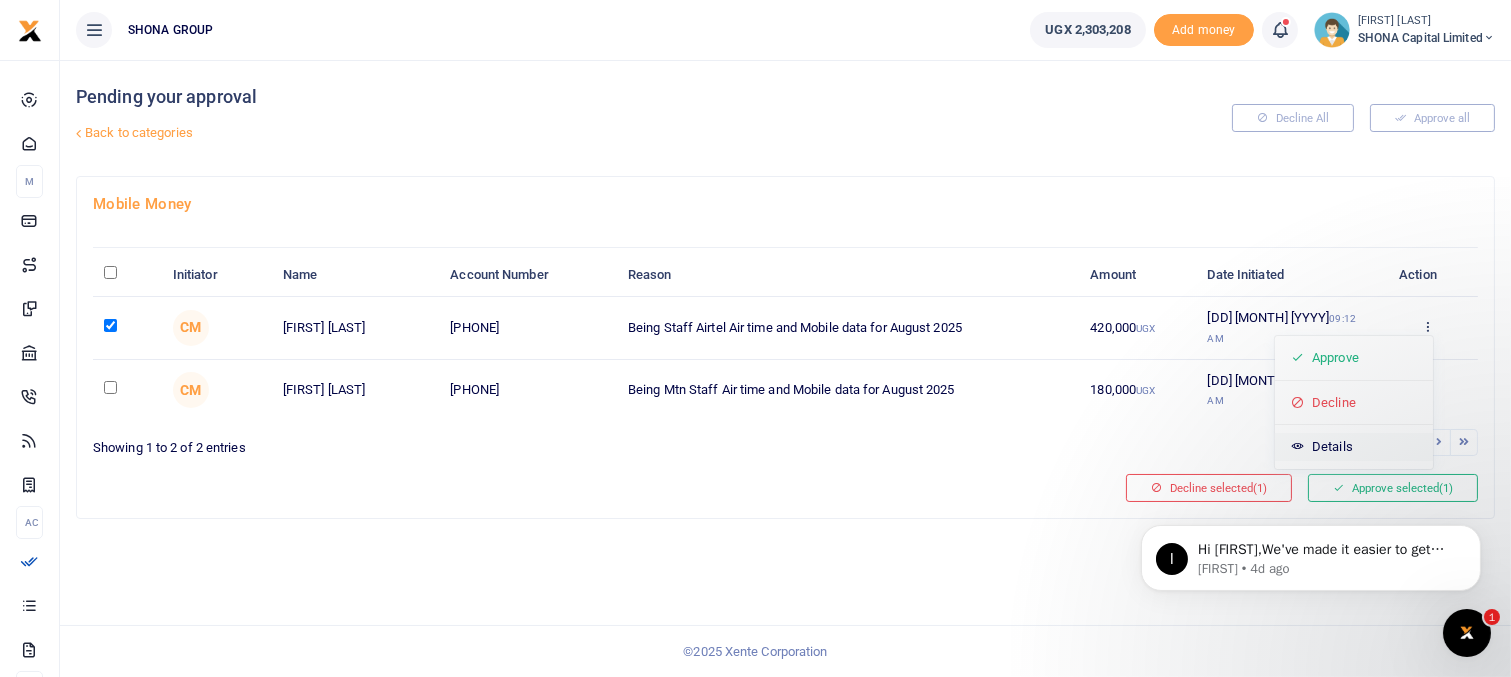 click on "Details" at bounding box center (1354, 447) 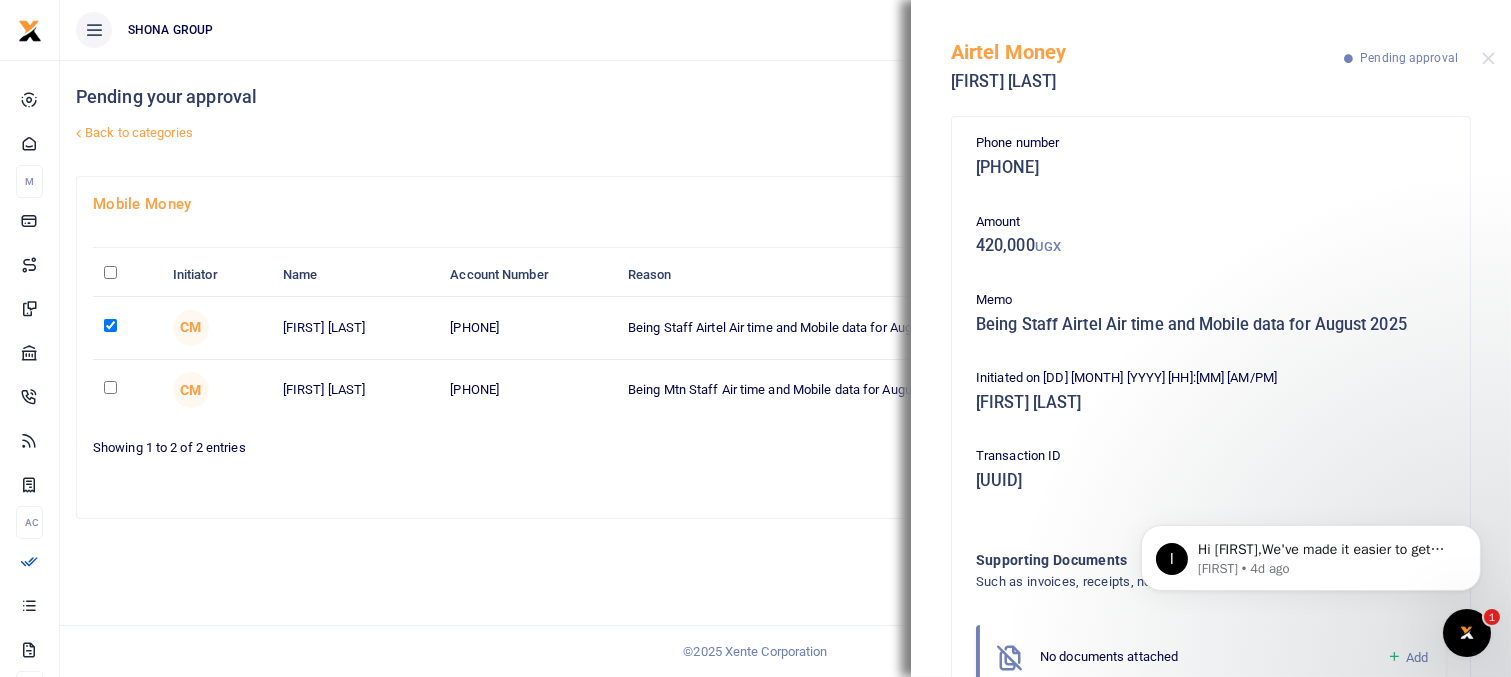 scroll, scrollTop: 0, scrollLeft: 0, axis: both 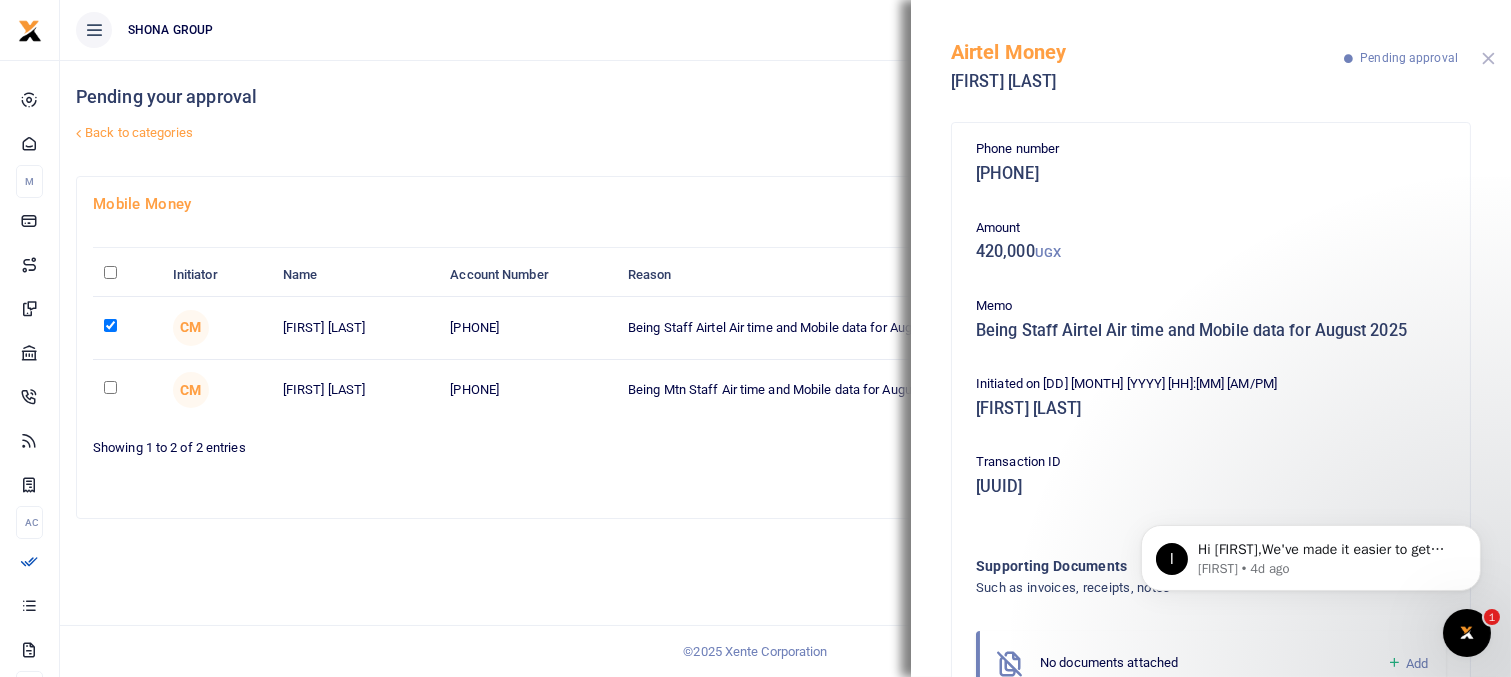 click at bounding box center [1488, 58] 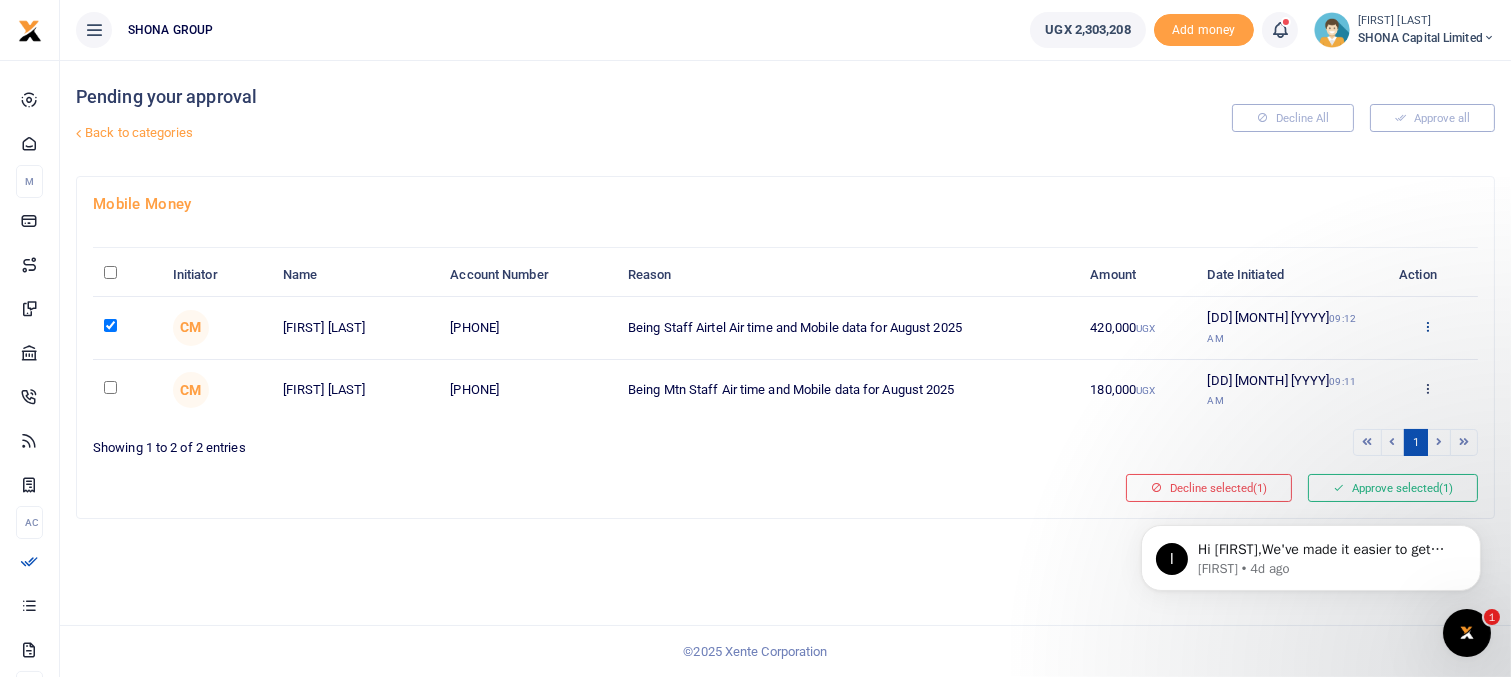 click at bounding box center (1427, 326) 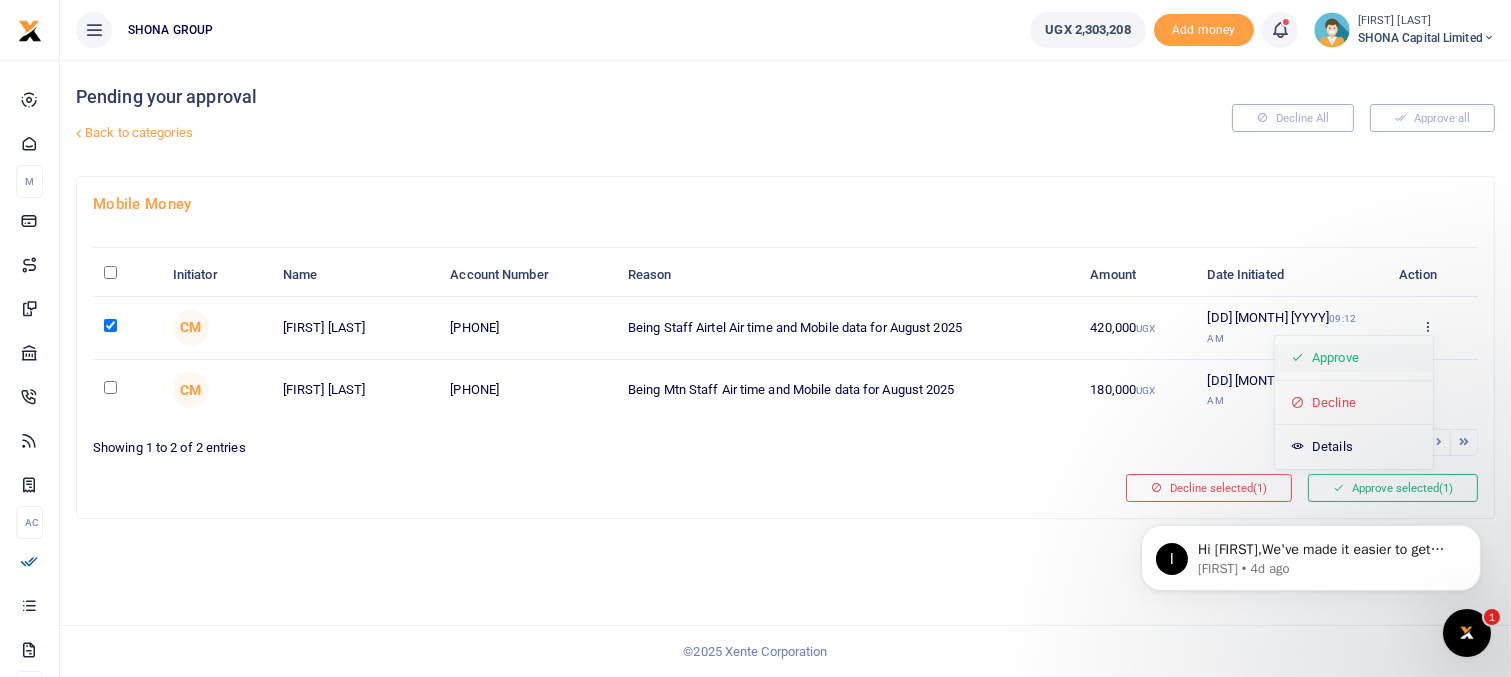 click on "Approve" at bounding box center (1354, 358) 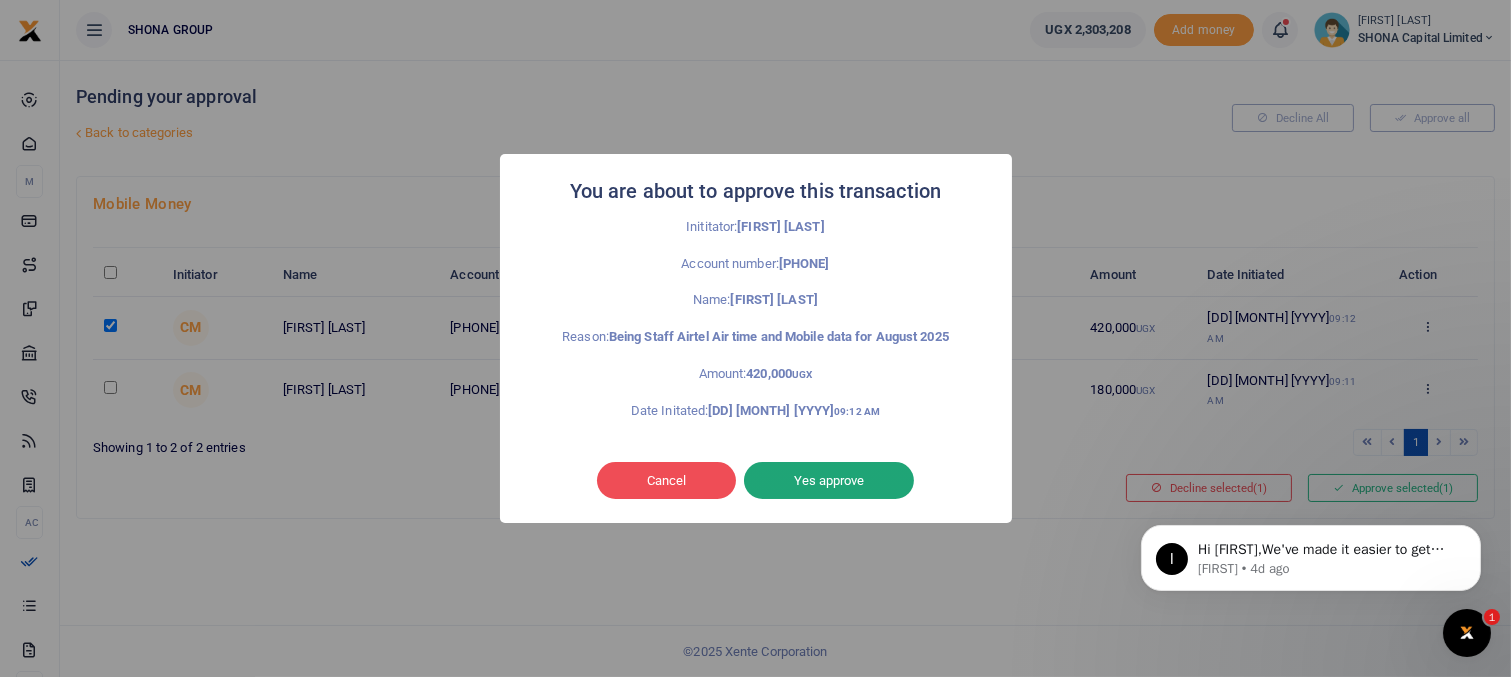 click on "Yes approve" at bounding box center (829, 481) 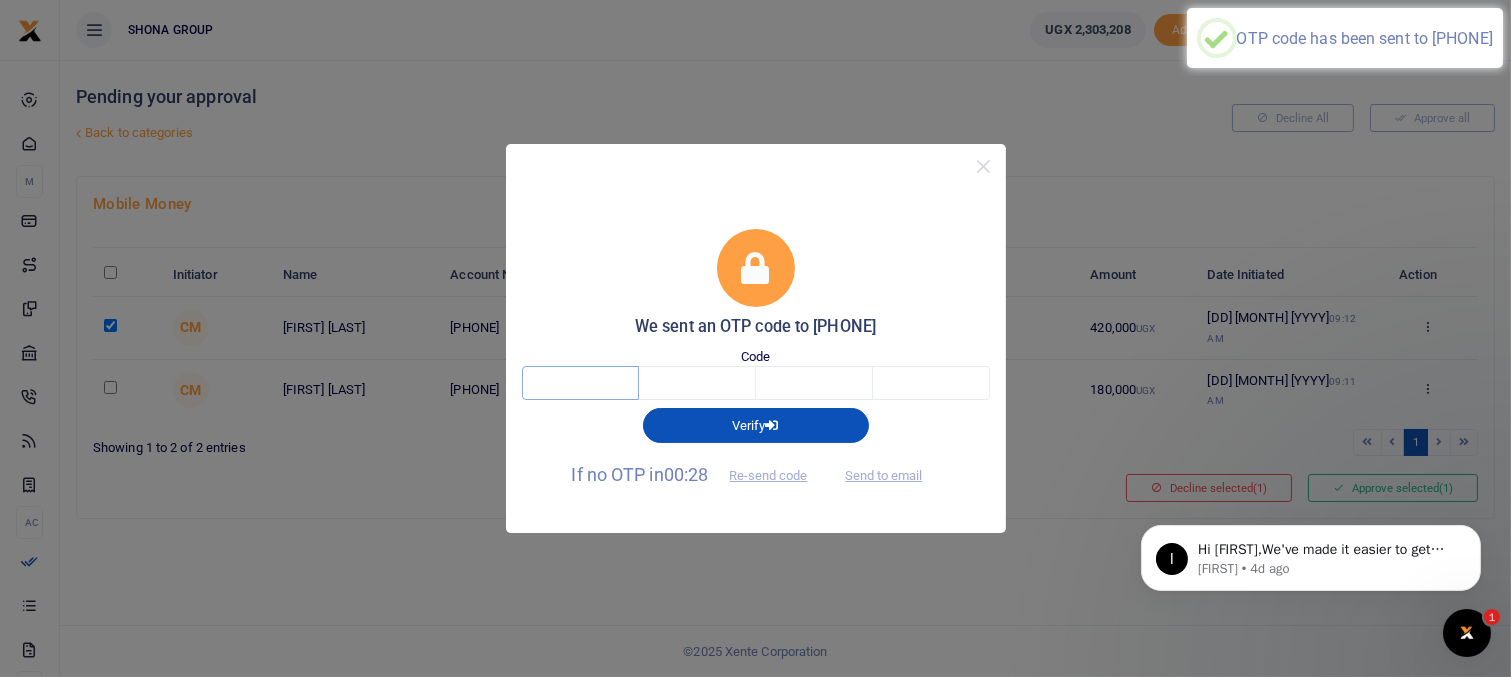 click at bounding box center [580, 383] 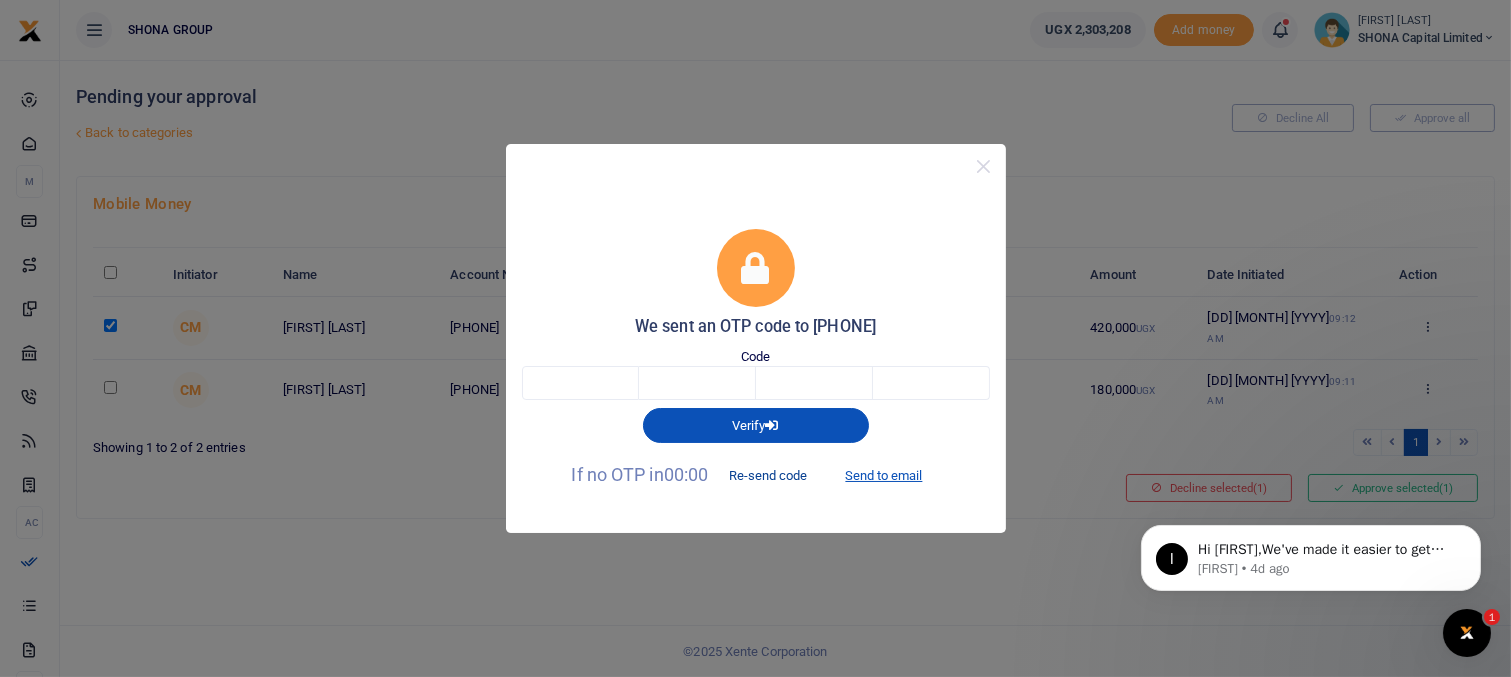 click on "Re-send code" at bounding box center [768, 476] 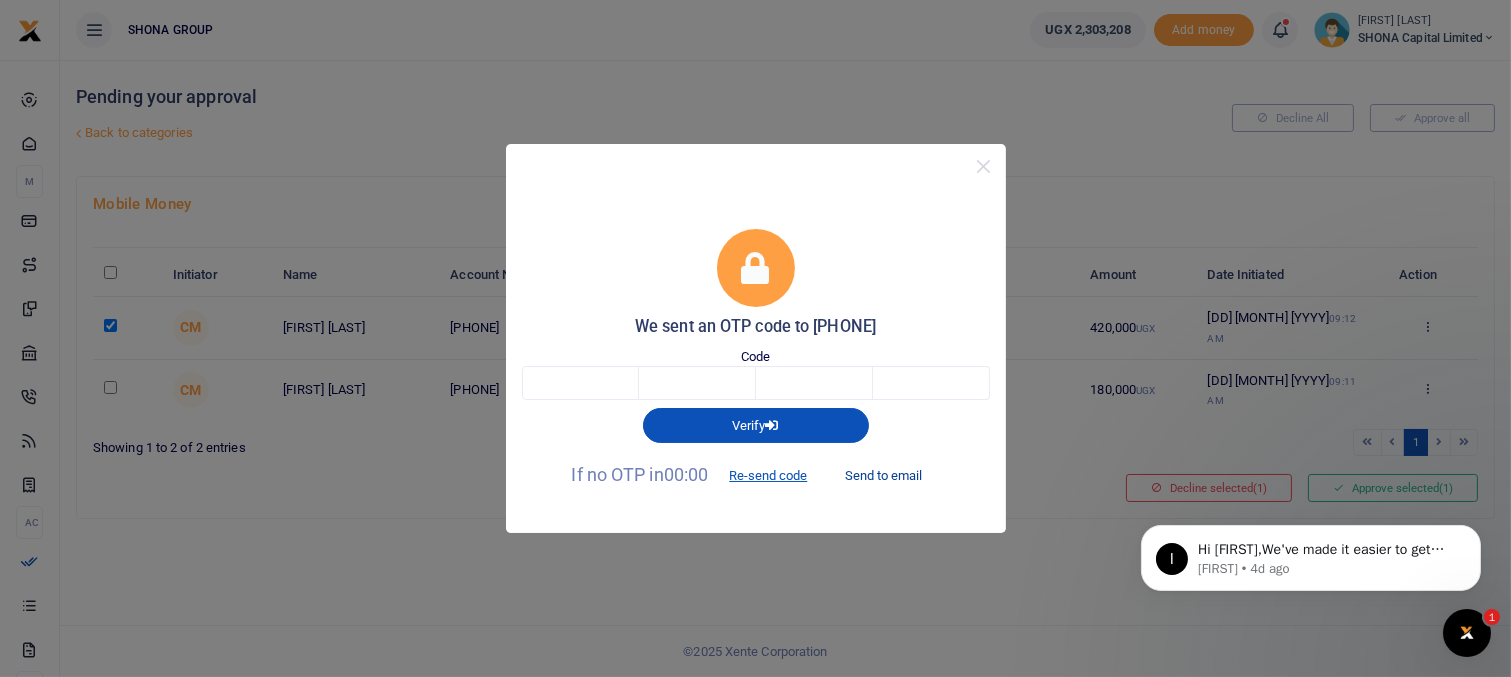 click on "Send to email" at bounding box center (883, 476) 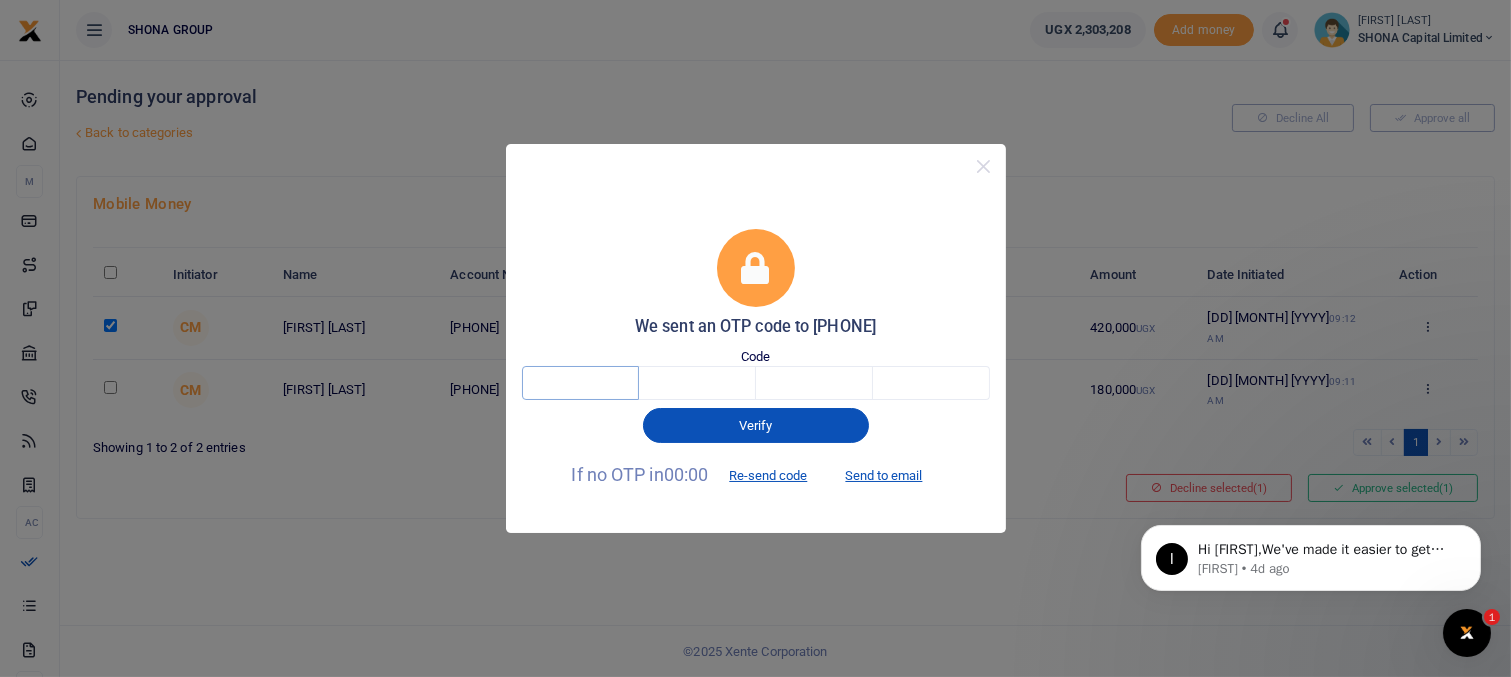 click at bounding box center (580, 383) 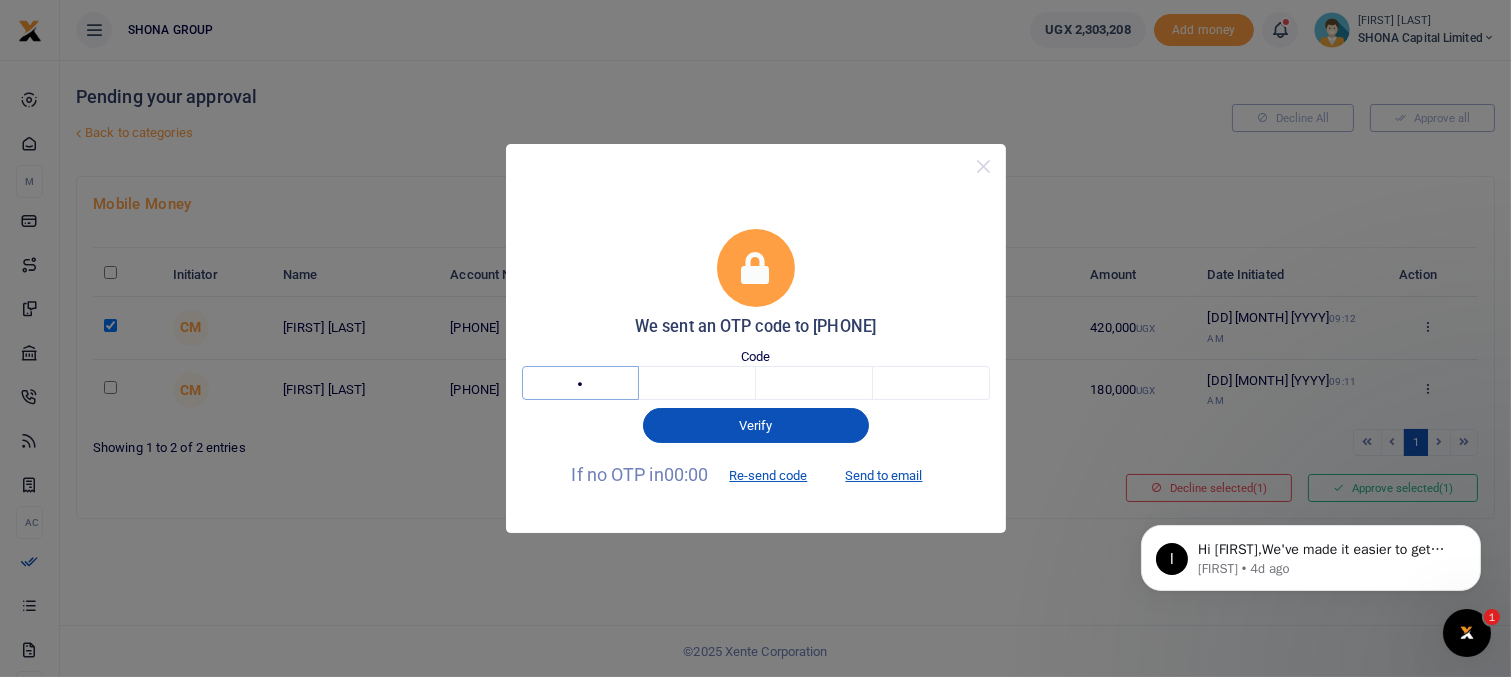 type on "3" 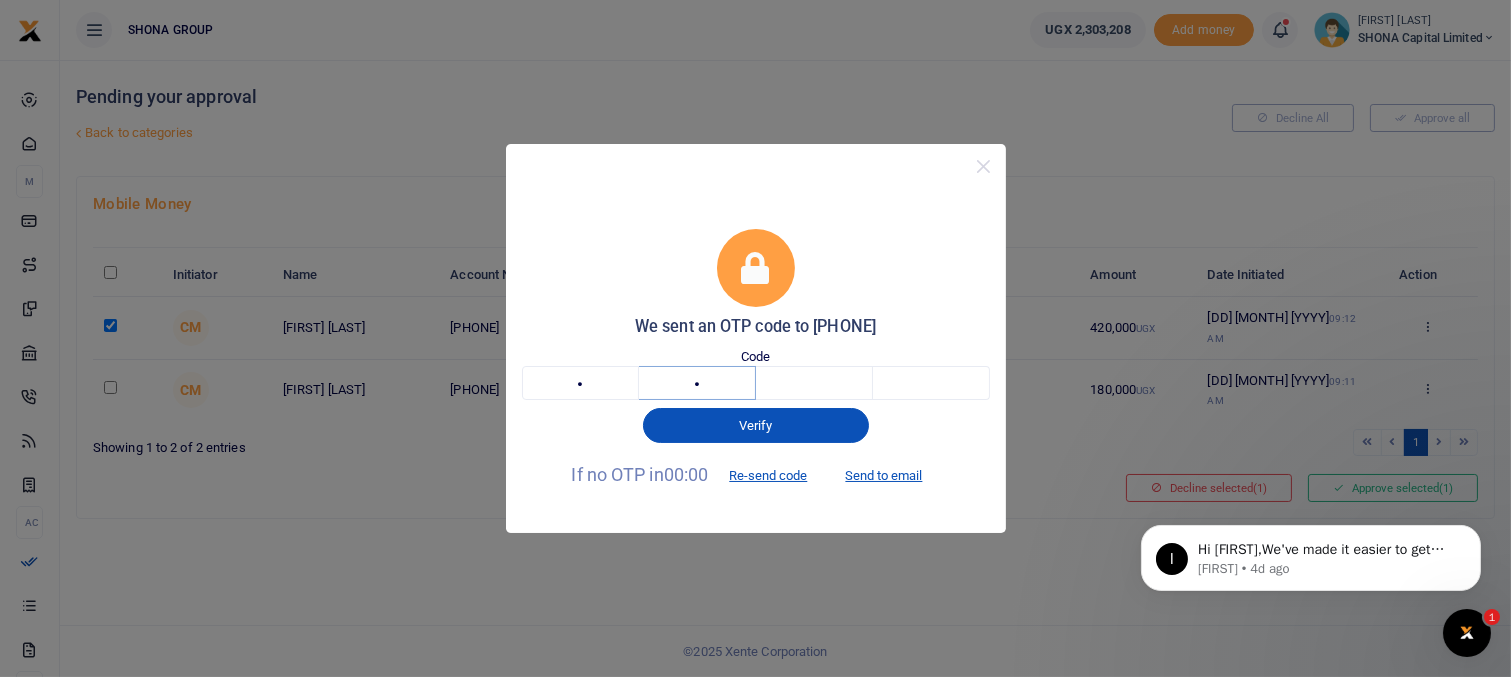 type on "5" 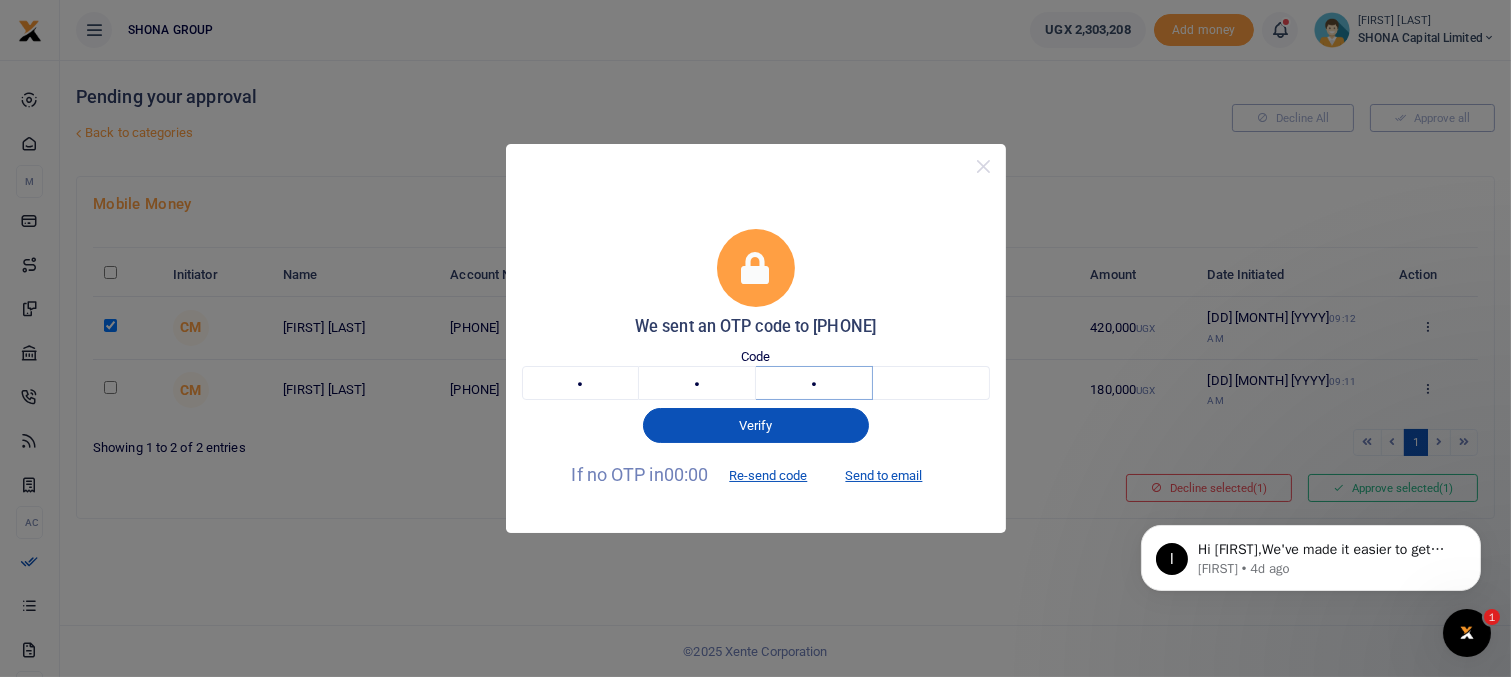 type on "1" 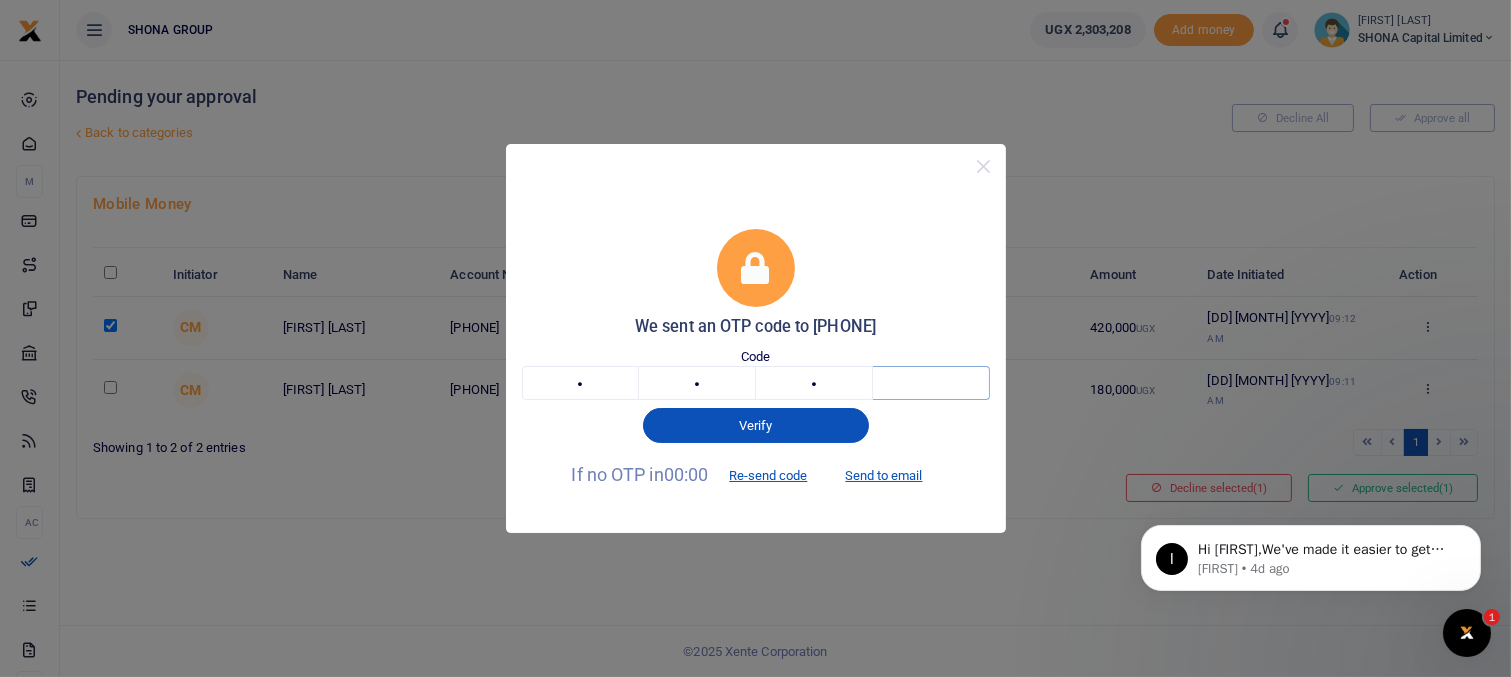 type on "8" 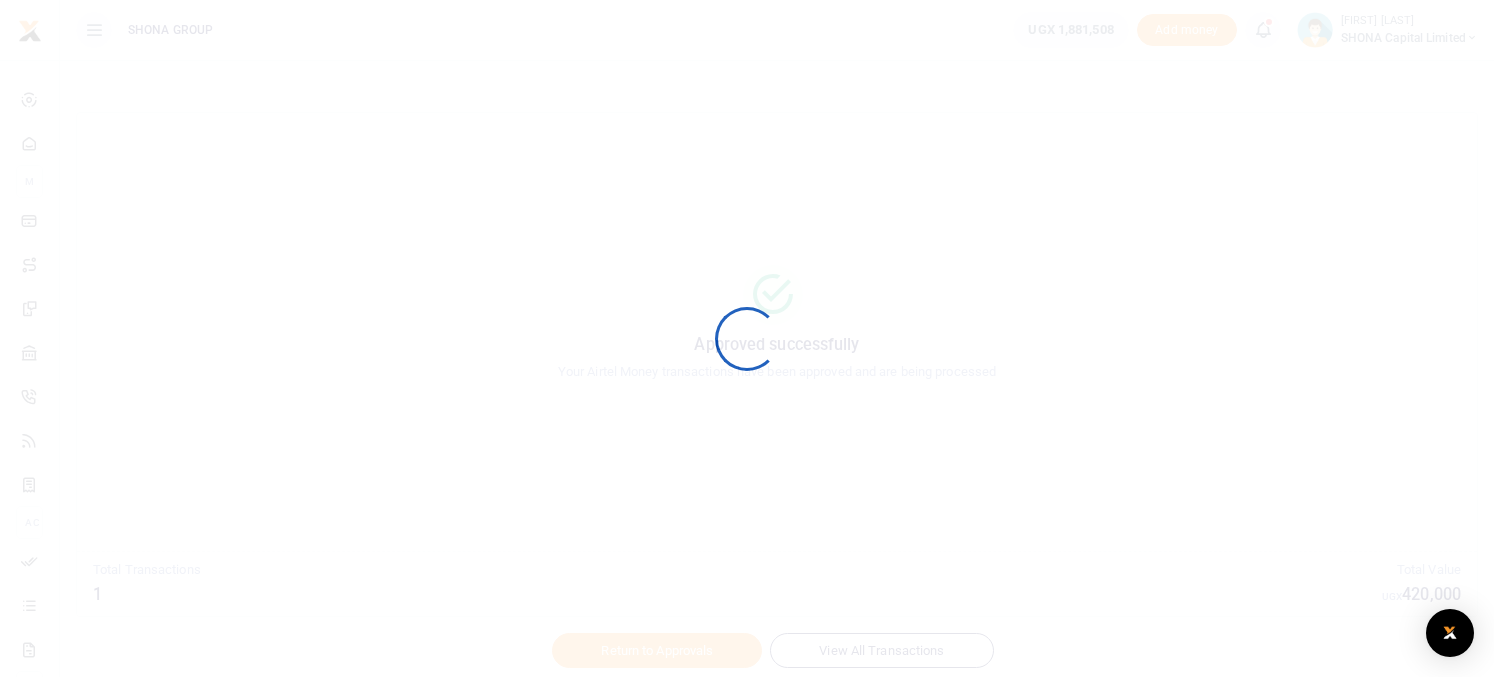 scroll, scrollTop: 0, scrollLeft: 0, axis: both 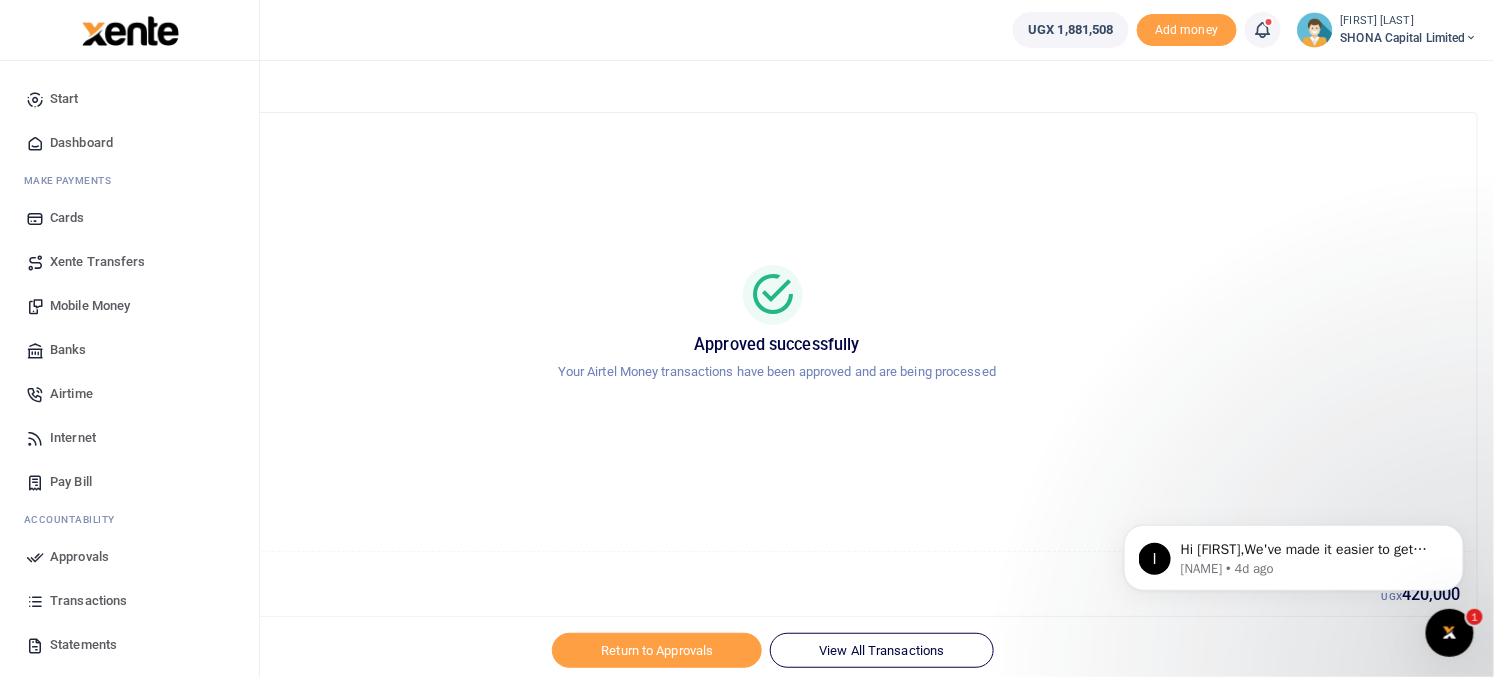 click on "Approvals" at bounding box center [79, 557] 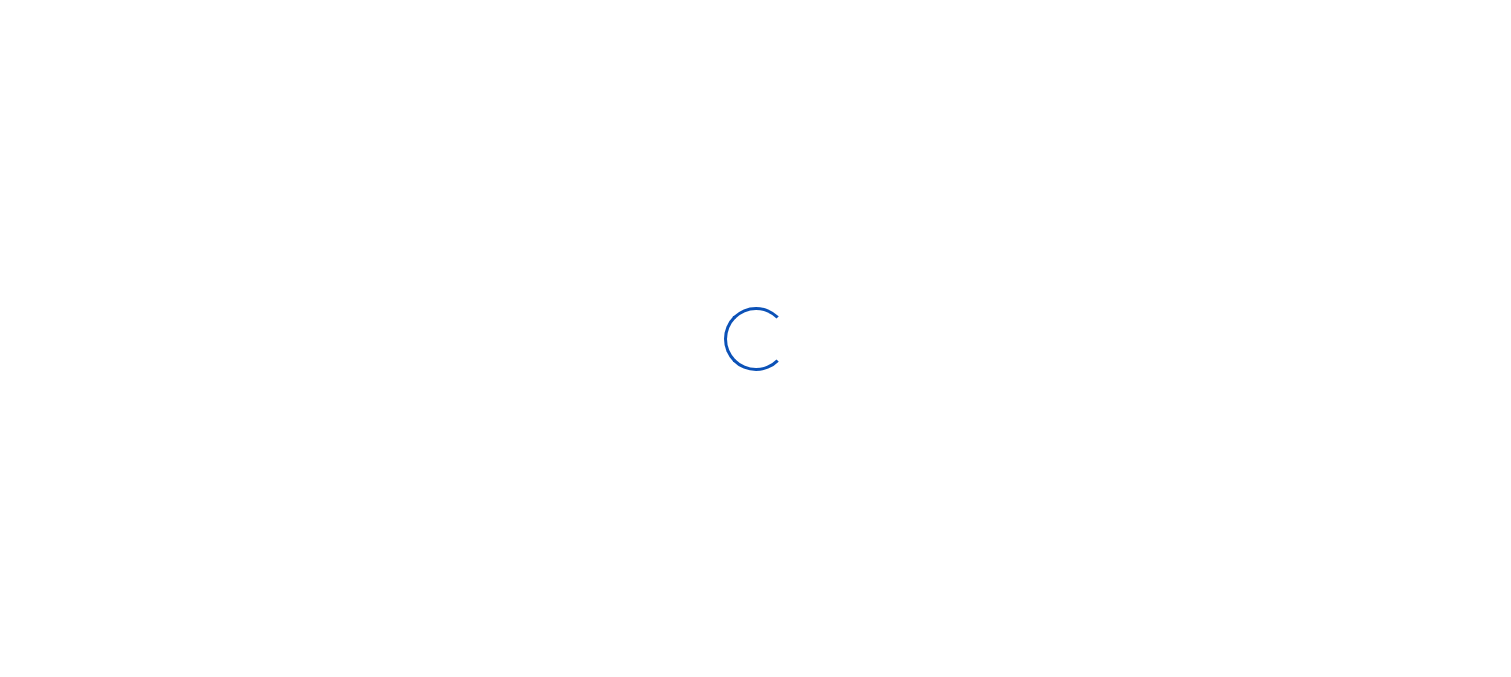 scroll, scrollTop: 0, scrollLeft: 0, axis: both 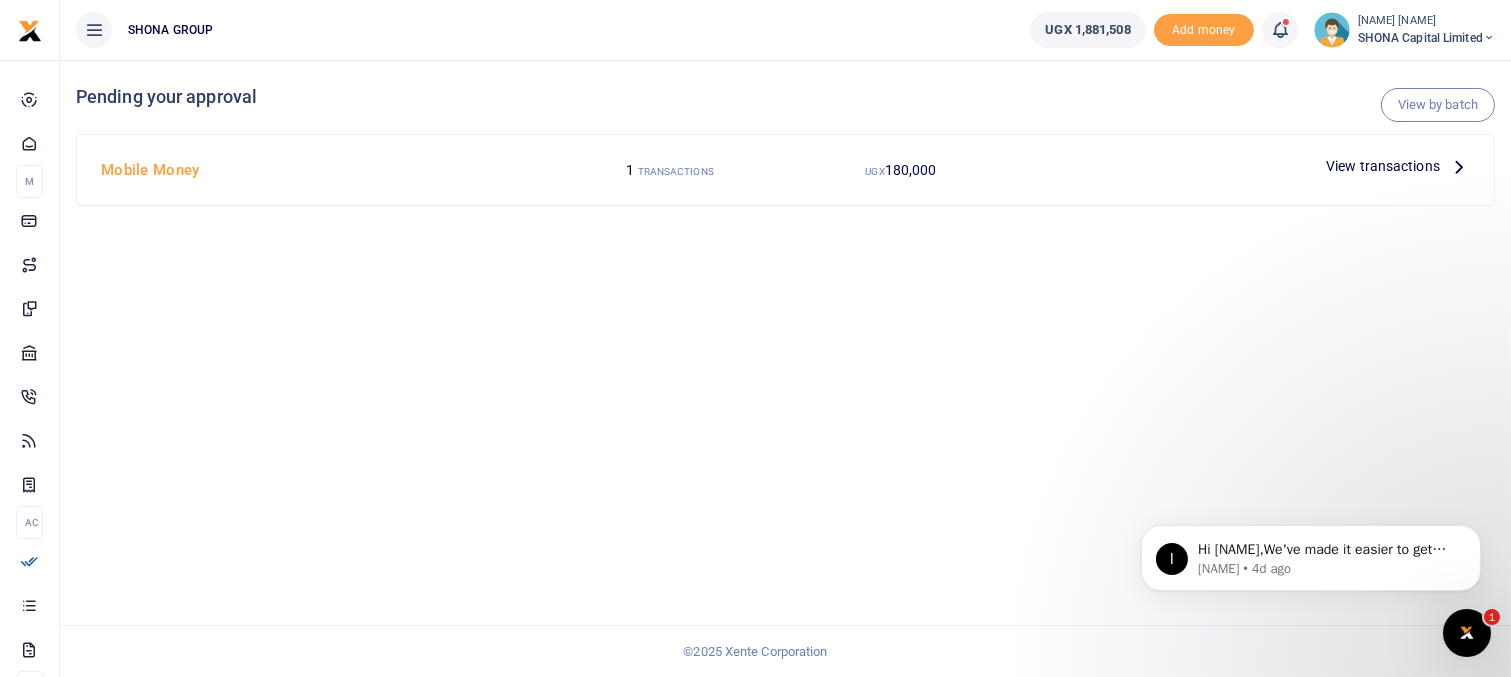 click on "View transactions" at bounding box center [1383, 166] 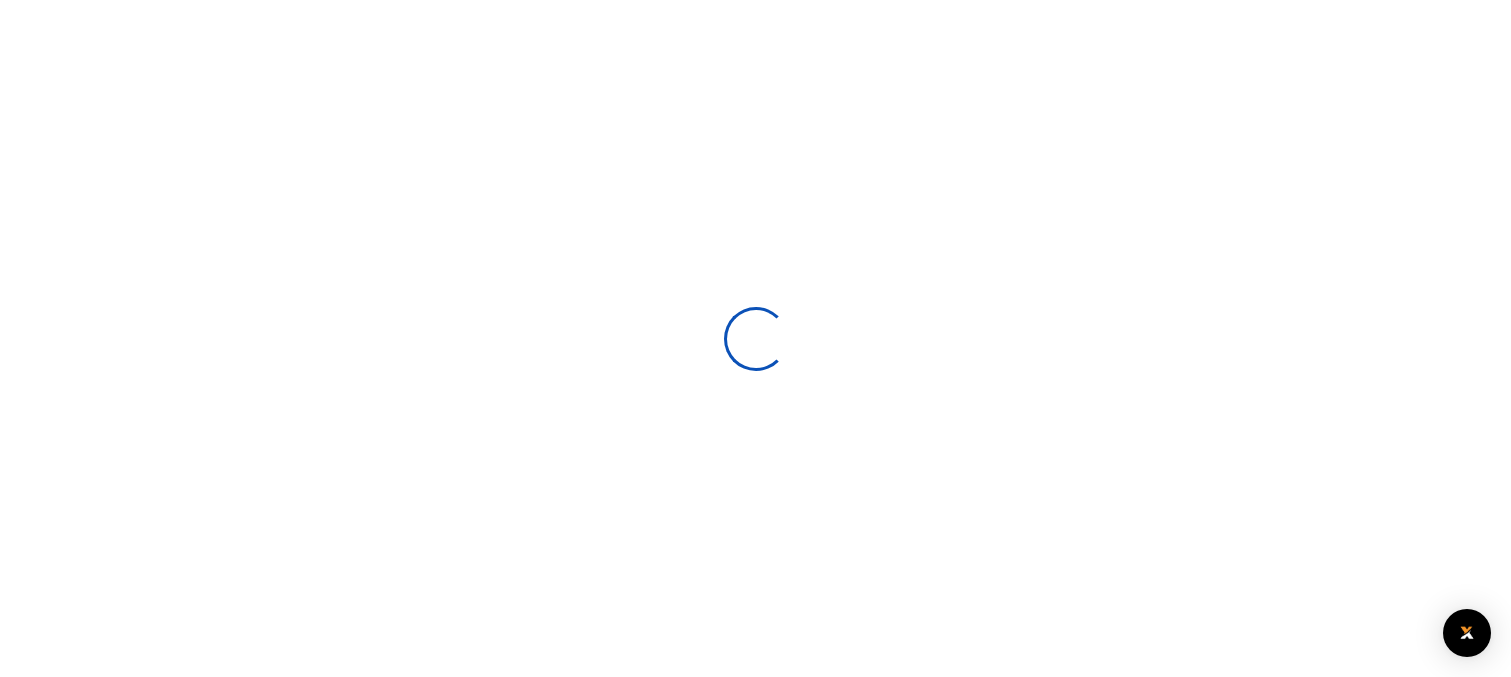 scroll, scrollTop: 0, scrollLeft: 0, axis: both 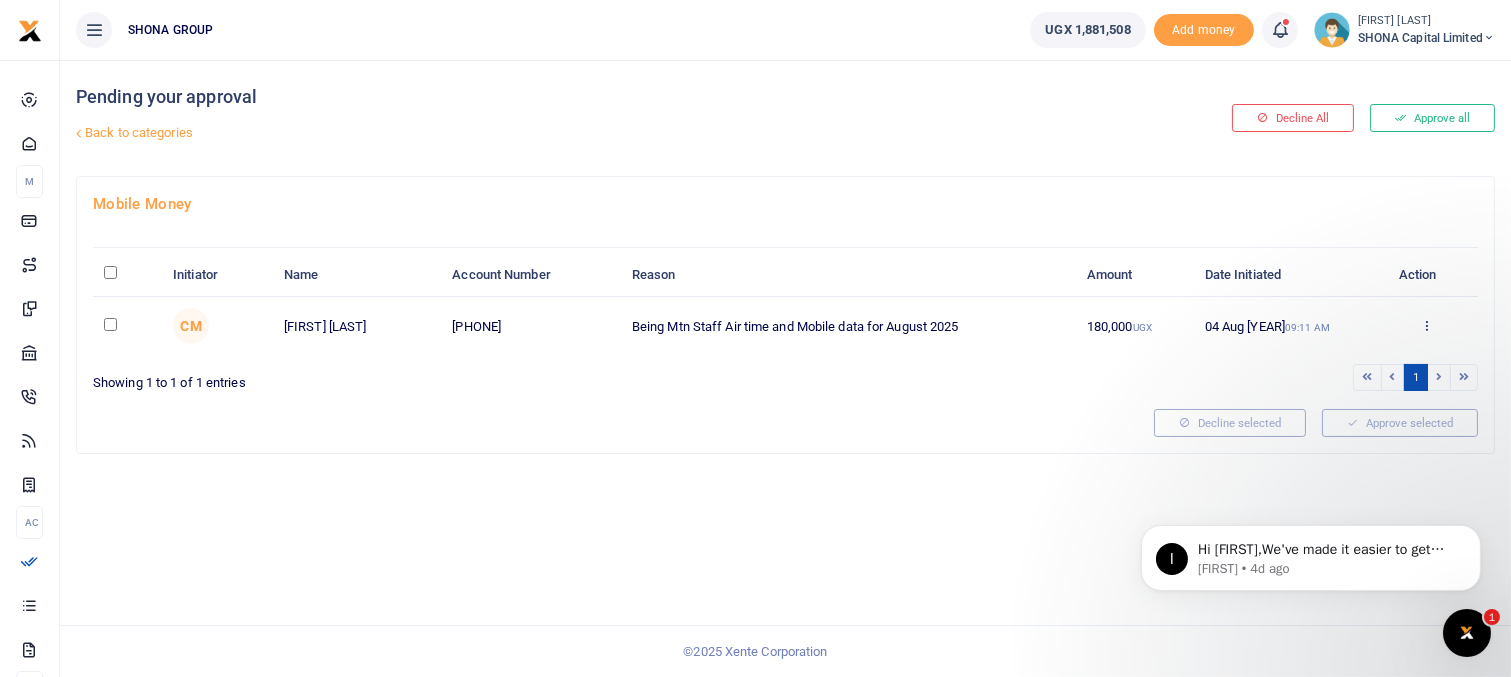 click at bounding box center [110, 324] 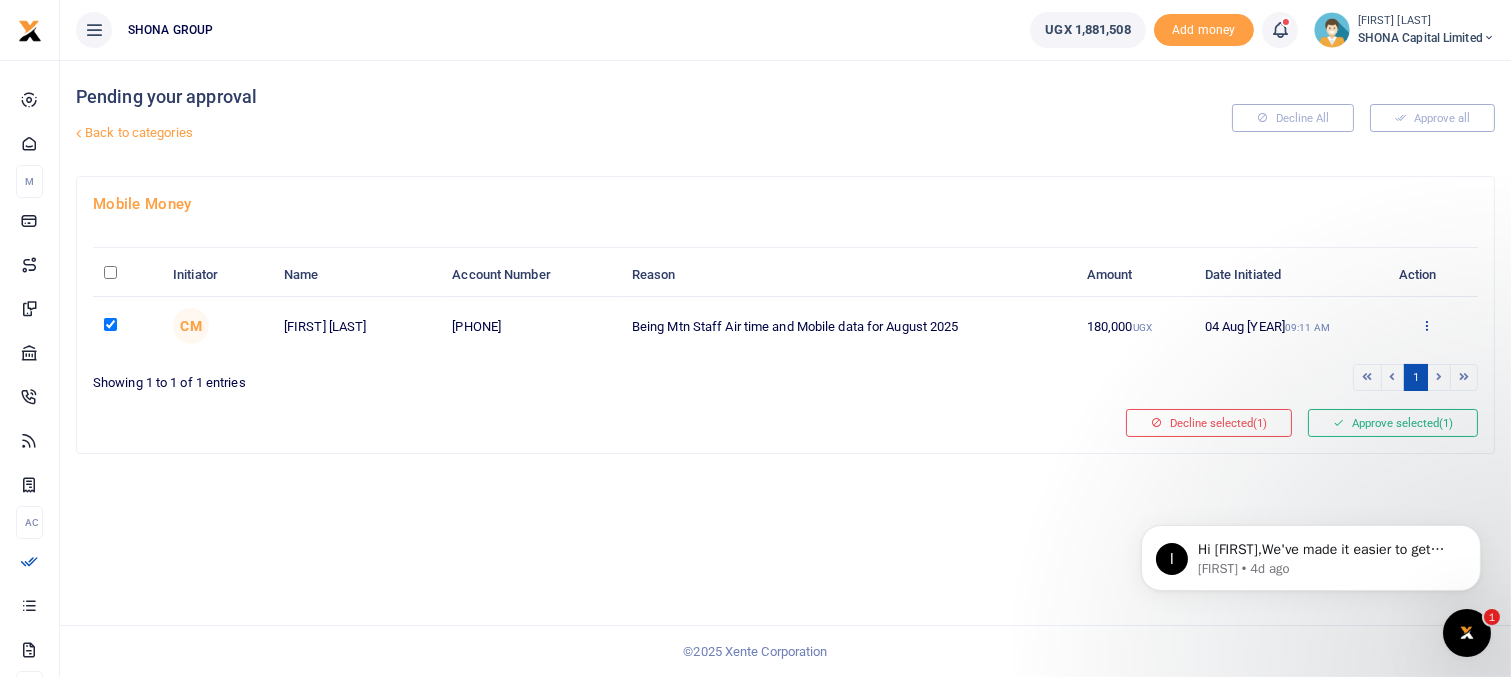 click at bounding box center (1426, 325) 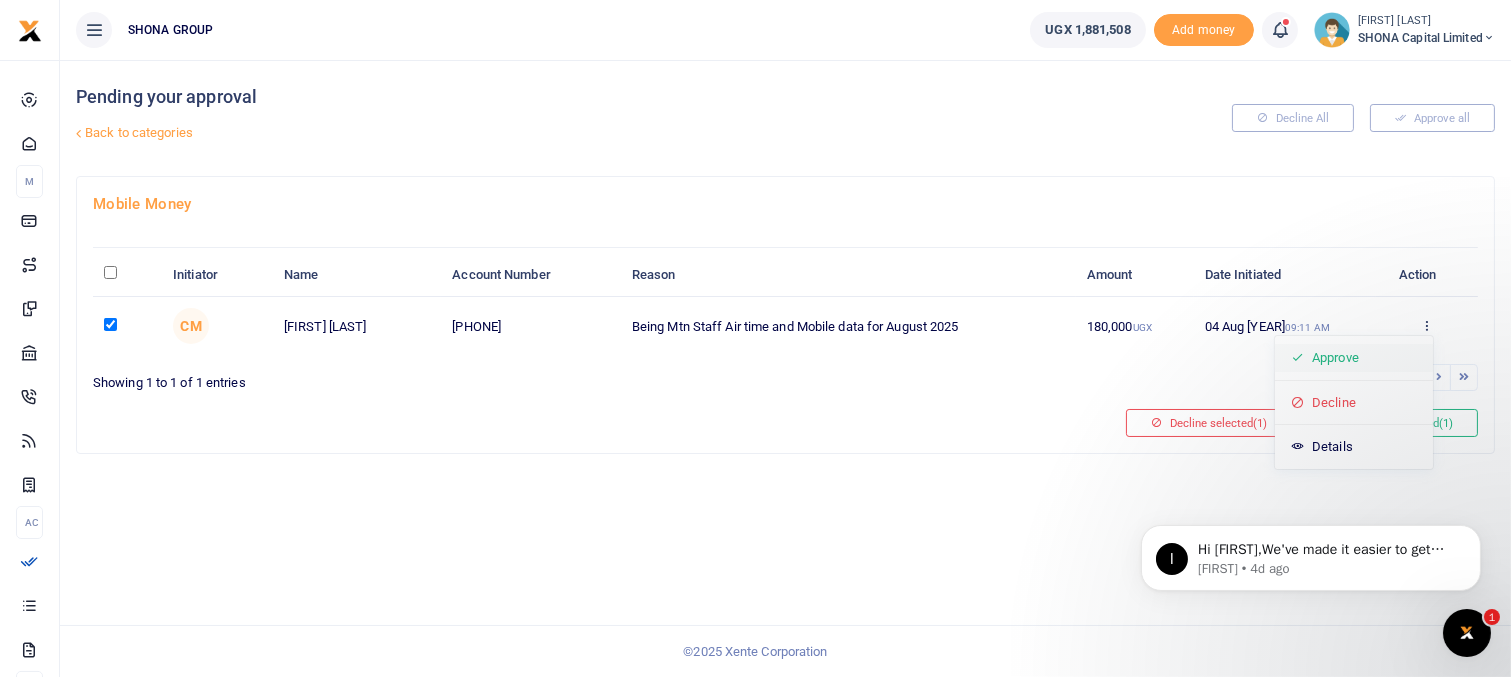 click on "Approve" at bounding box center (1354, 358) 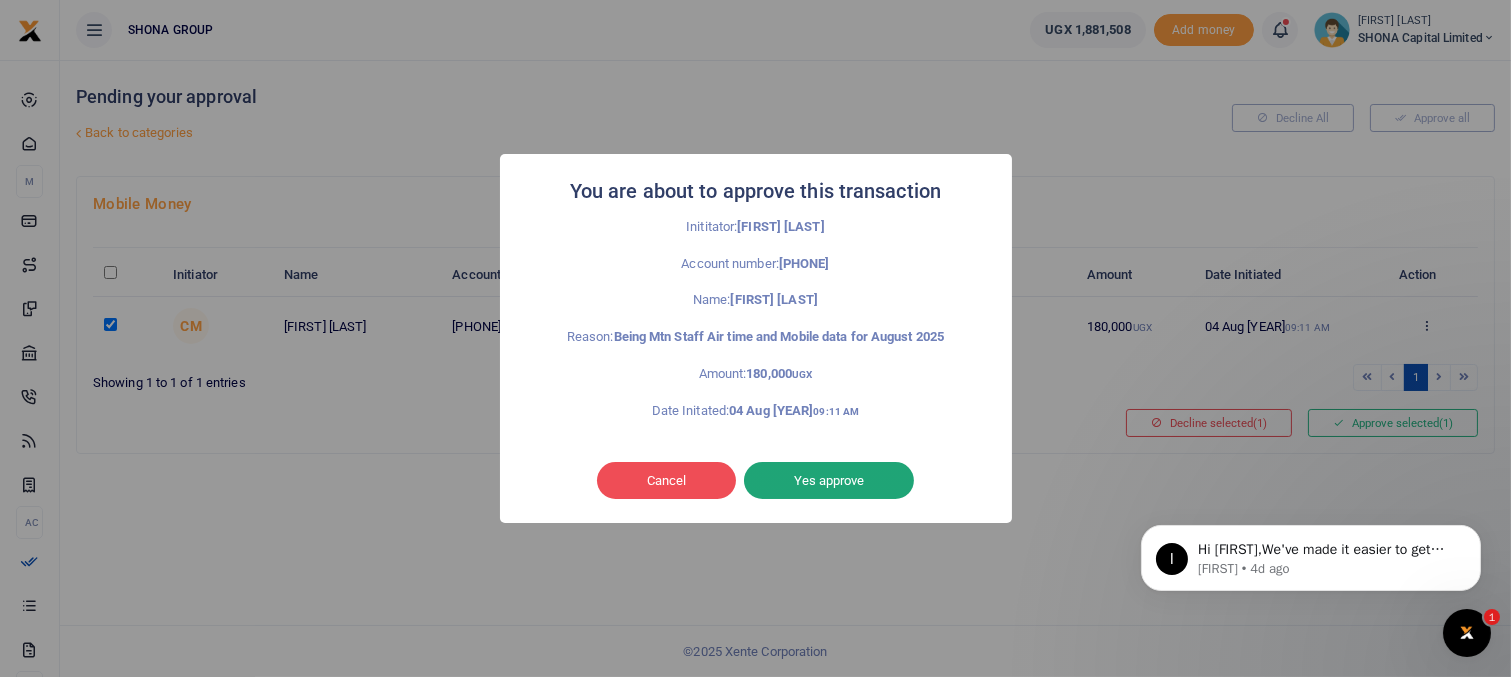 click on "Yes approve" at bounding box center [829, 481] 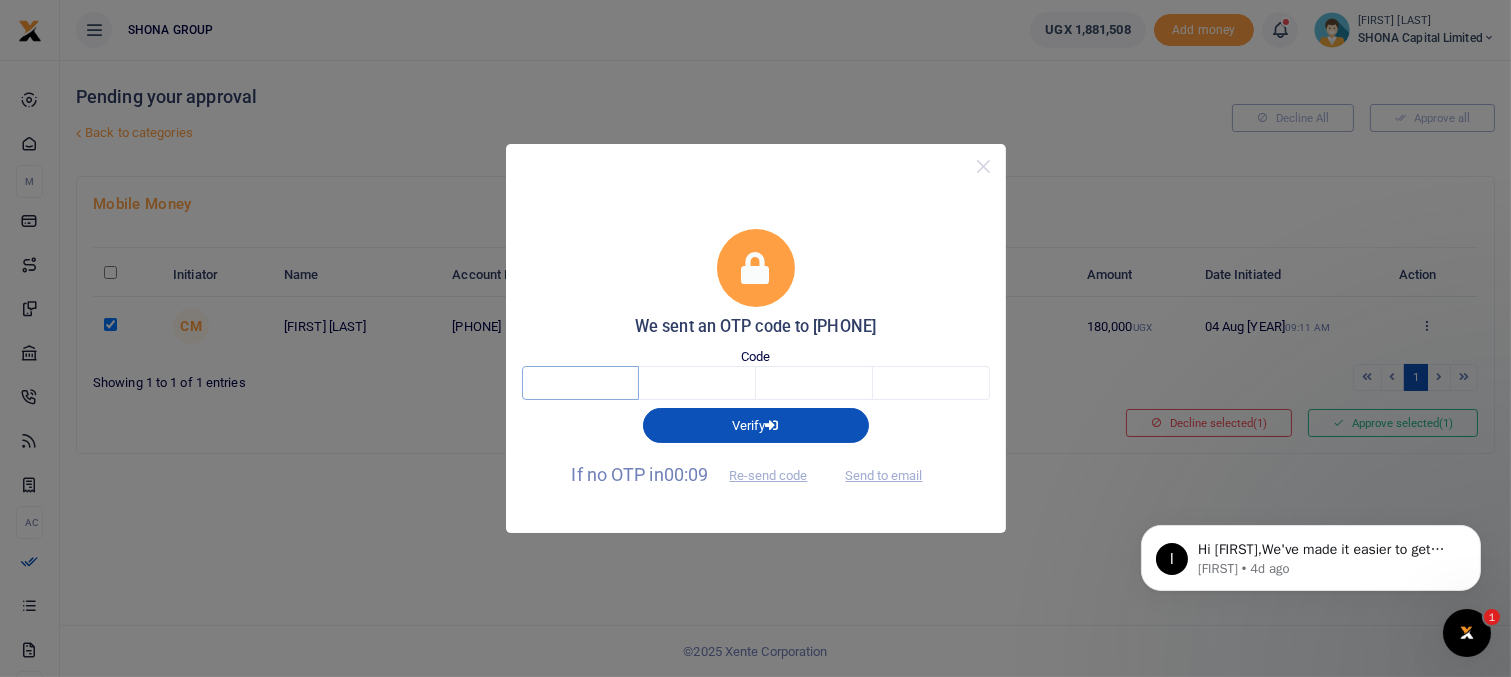 click at bounding box center (580, 383) 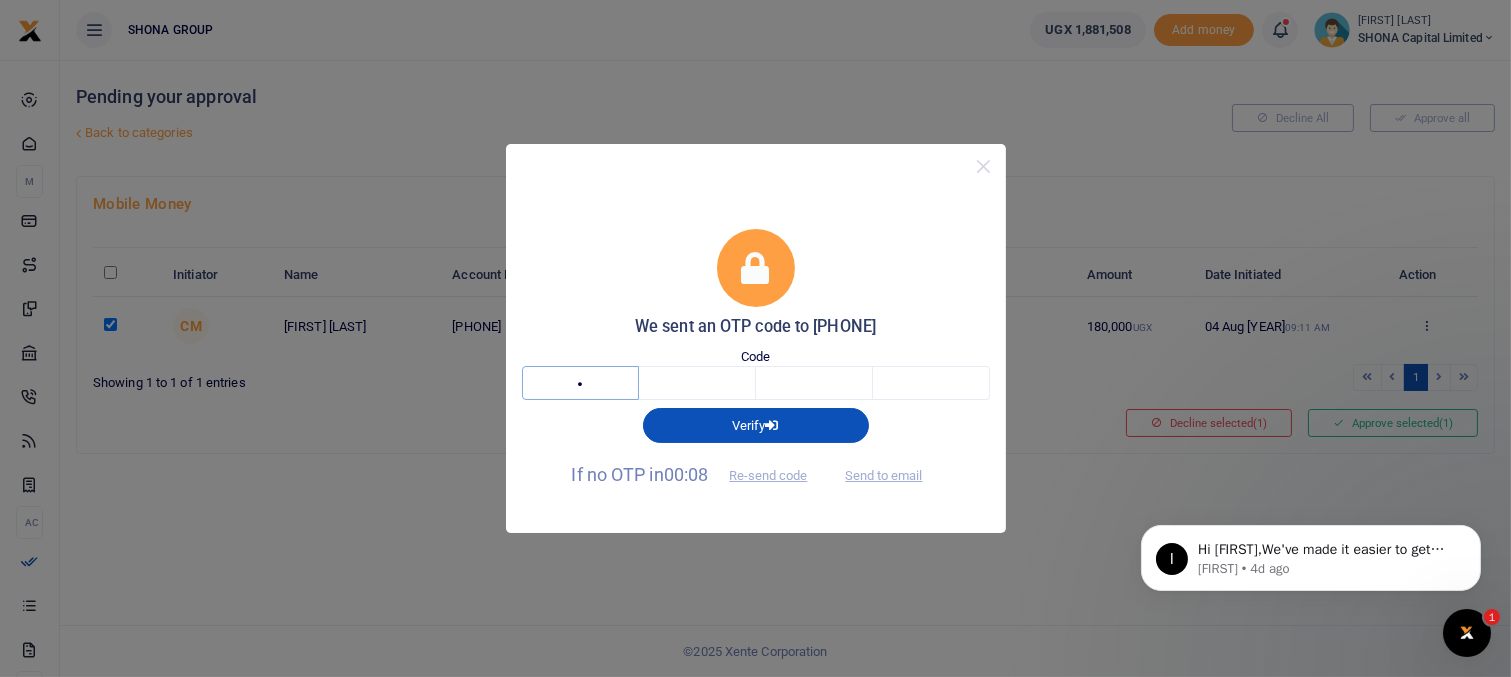 type on "3" 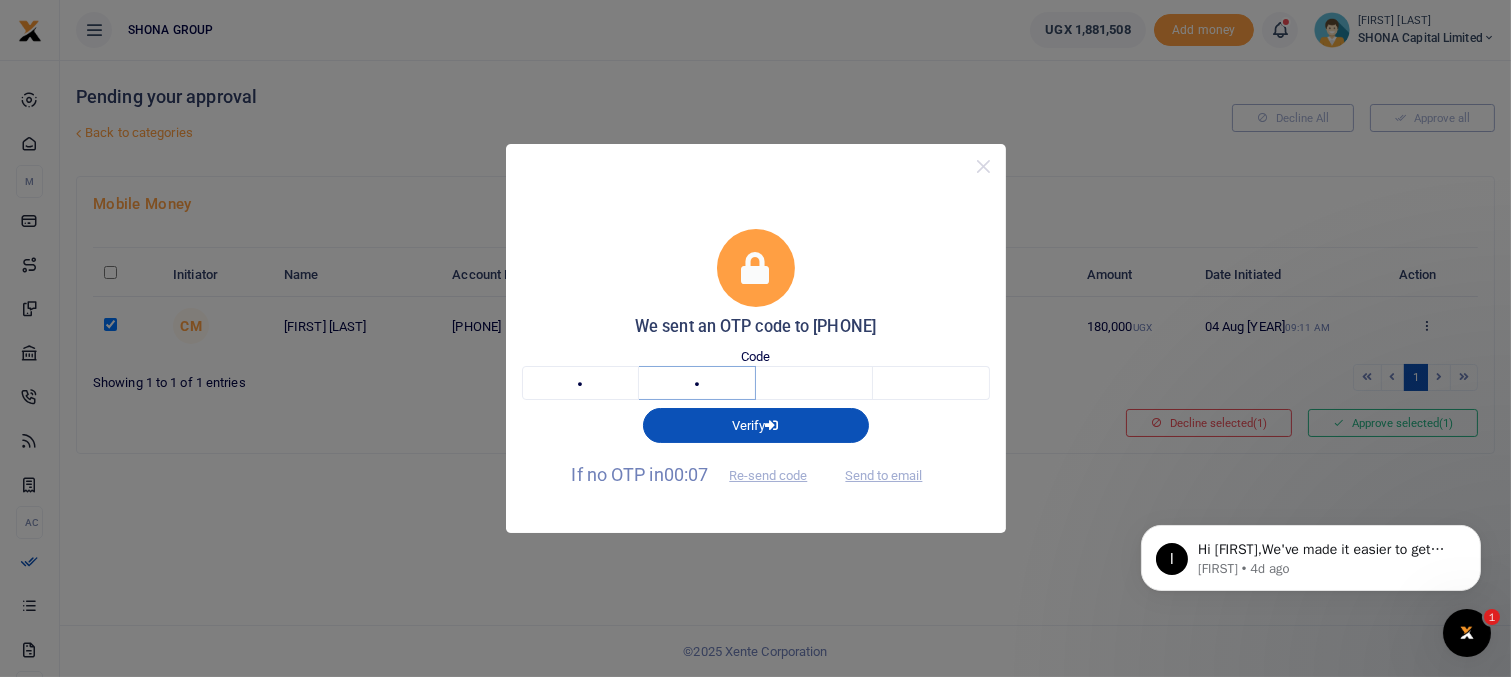 type on "0" 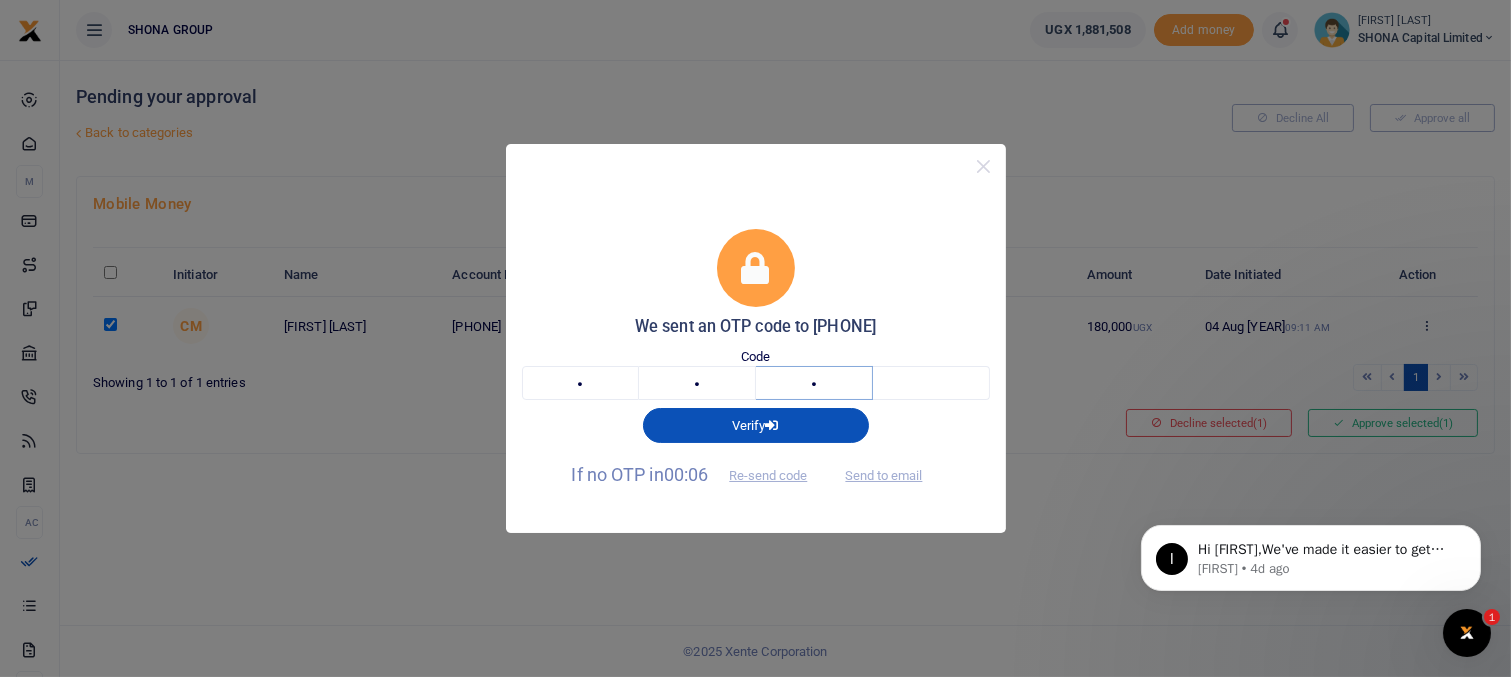type on "5" 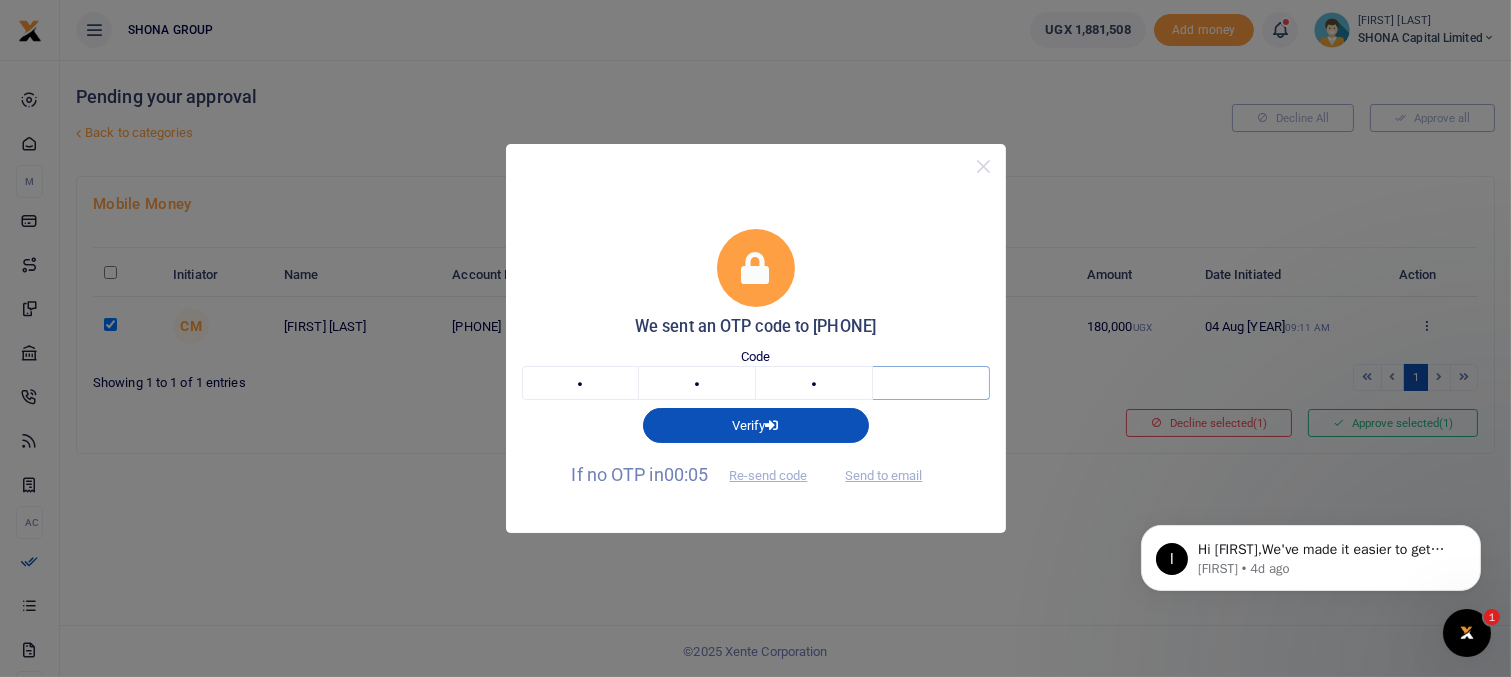 type on "8" 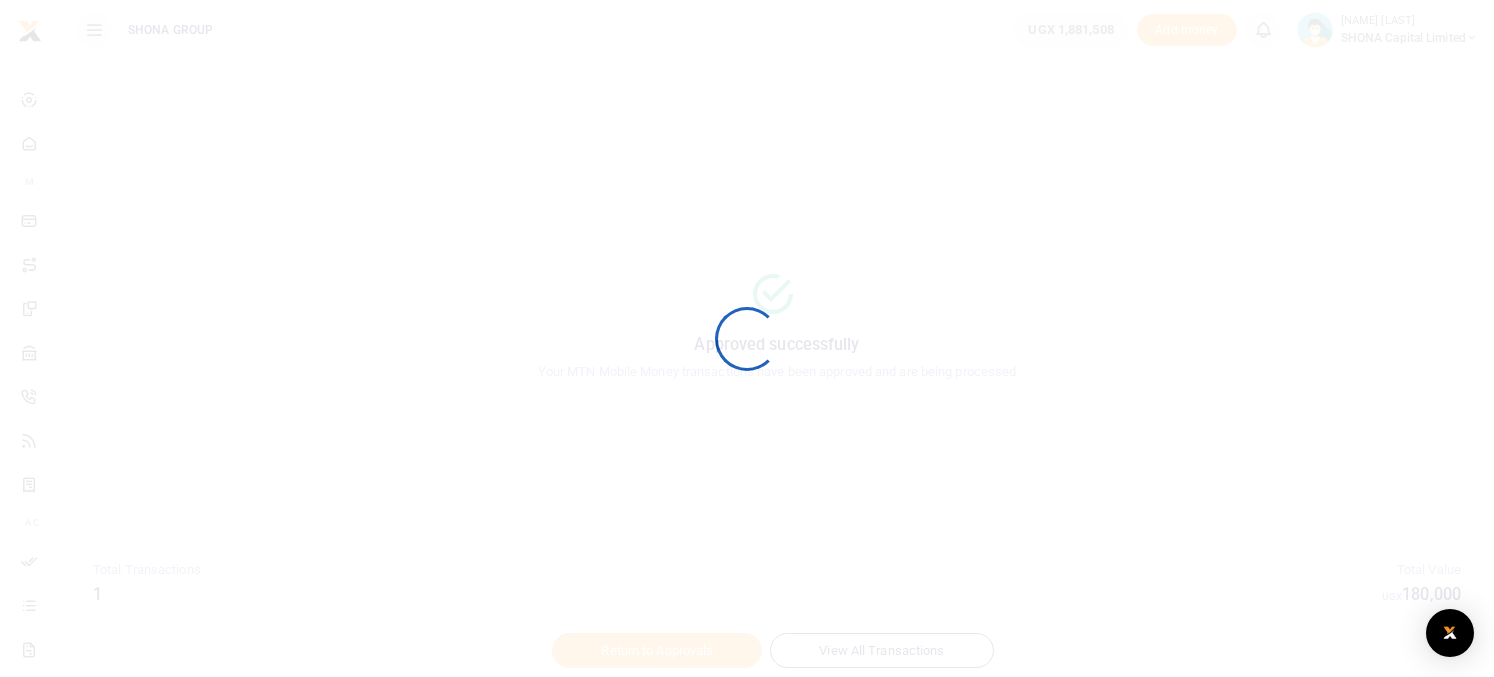 scroll, scrollTop: 0, scrollLeft: 0, axis: both 